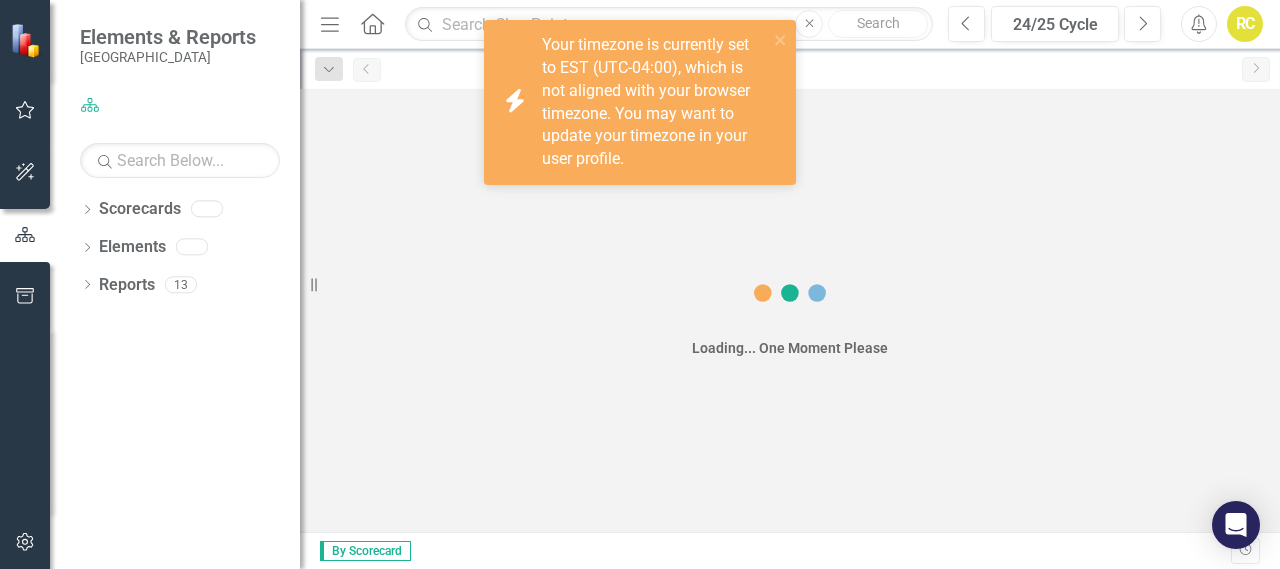 scroll, scrollTop: 0, scrollLeft: 0, axis: both 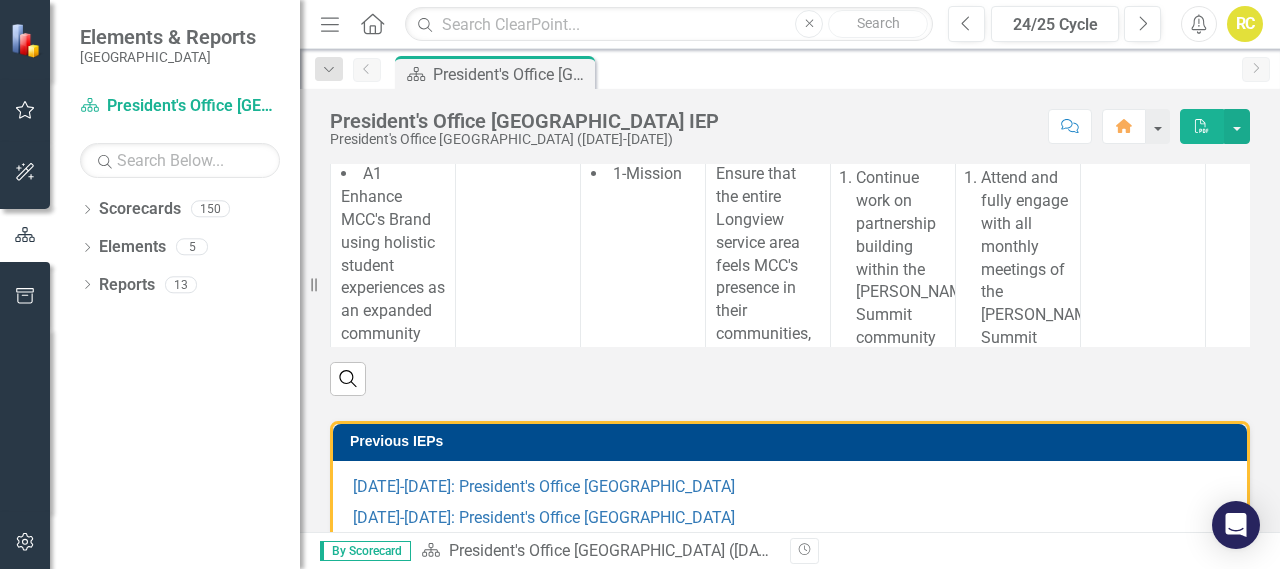 click on "Sustain and Strengthen Community Engagement Across the Longview Service Area" at bounding box center (1035, 137) 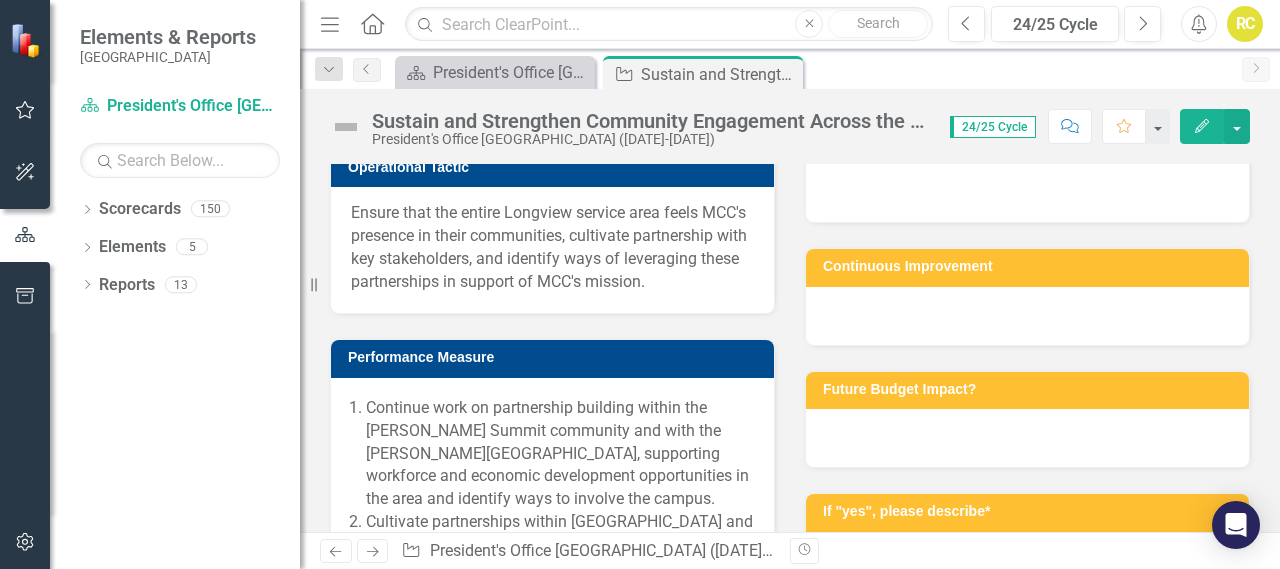 scroll, scrollTop: 506, scrollLeft: 0, axis: vertical 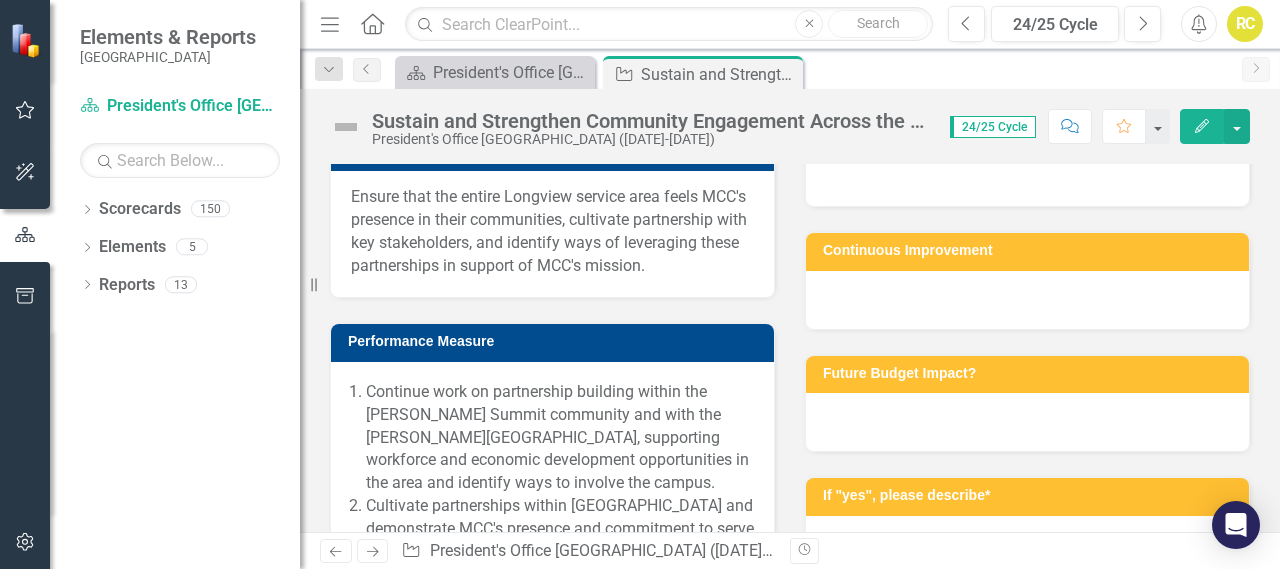 drag, startPoint x: 424, startPoint y: 473, endPoint x: 362, endPoint y: 378, distance: 113.44161 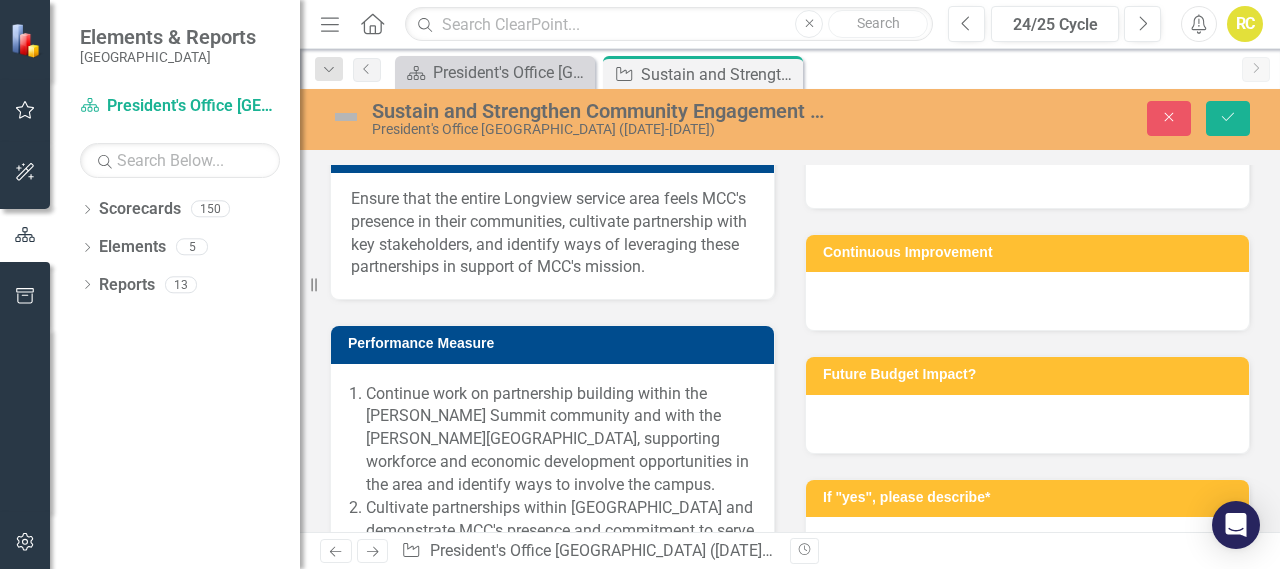 scroll, scrollTop: 0, scrollLeft: 221, axis: horizontal 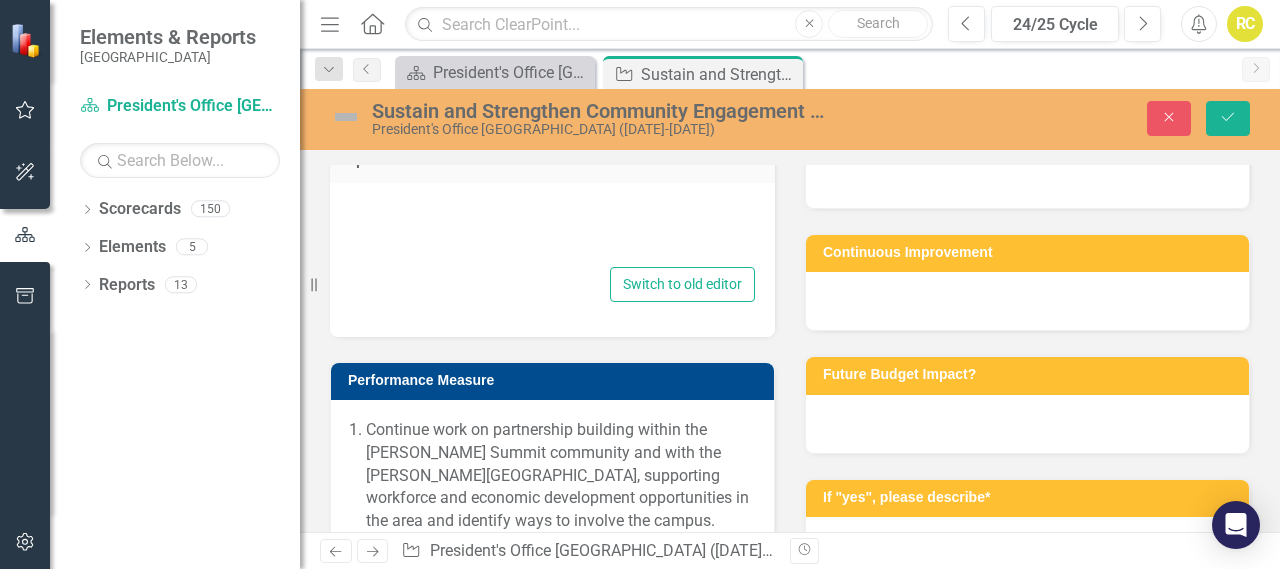 type on "<p>Ensure that the entire Longview service area feels MCC's presence in their communities, cultivate partnership with key stakeholders, and identify ways of leveraging these partnerships in support of MCC's mission.</p>" 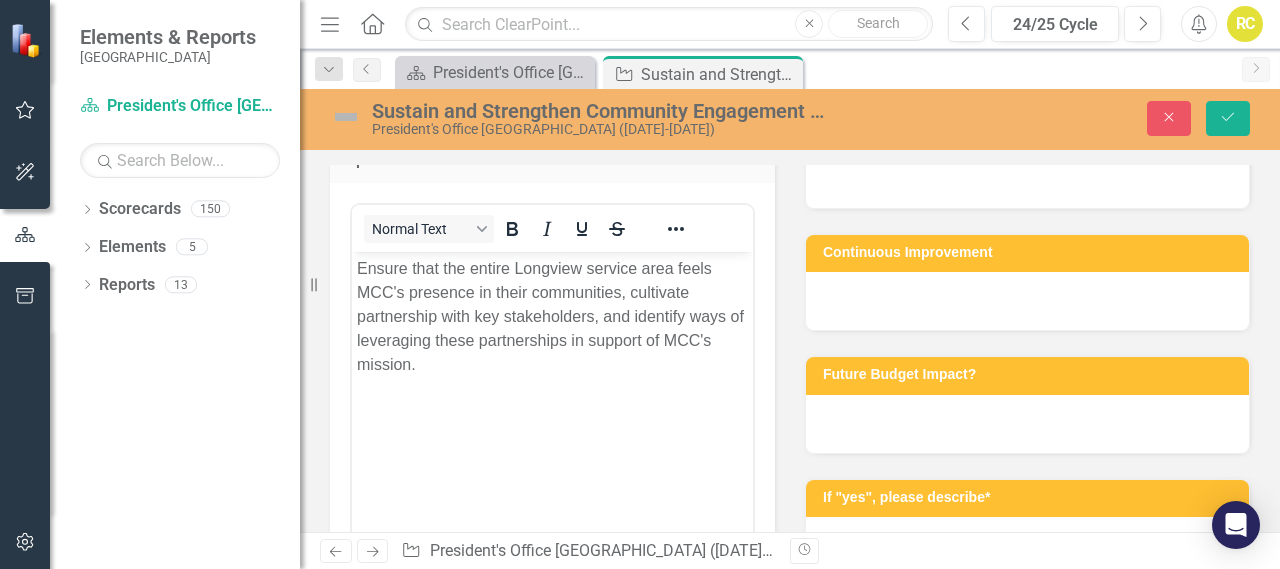 scroll, scrollTop: 0, scrollLeft: 0, axis: both 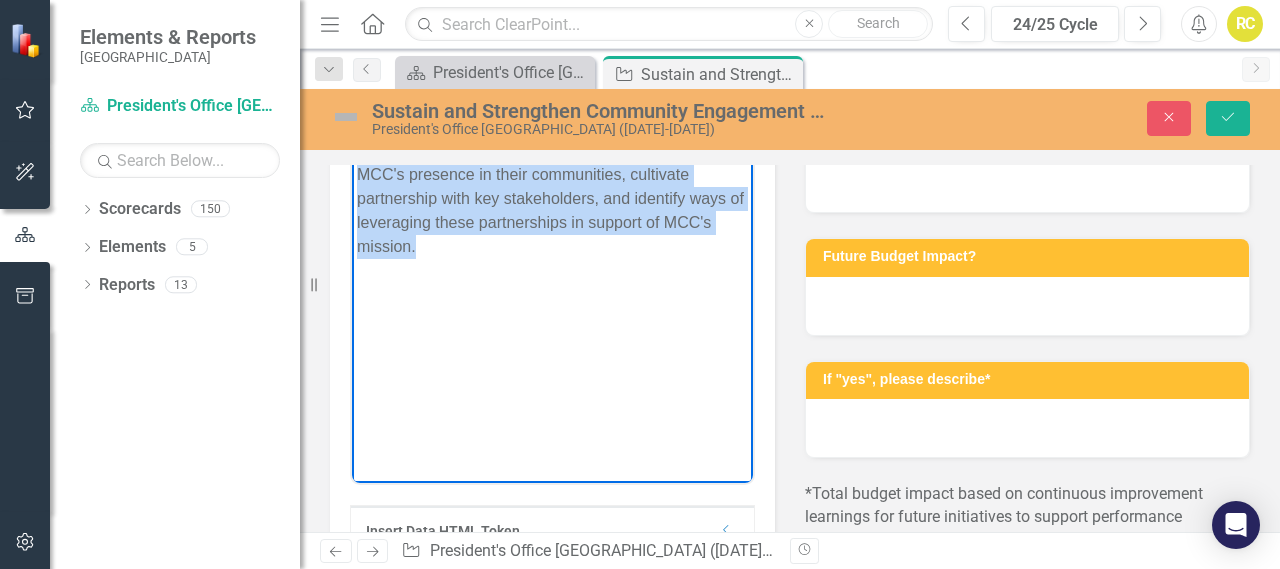 drag, startPoint x: 425, startPoint y: 244, endPoint x: 358, endPoint y: 153, distance: 113.004425 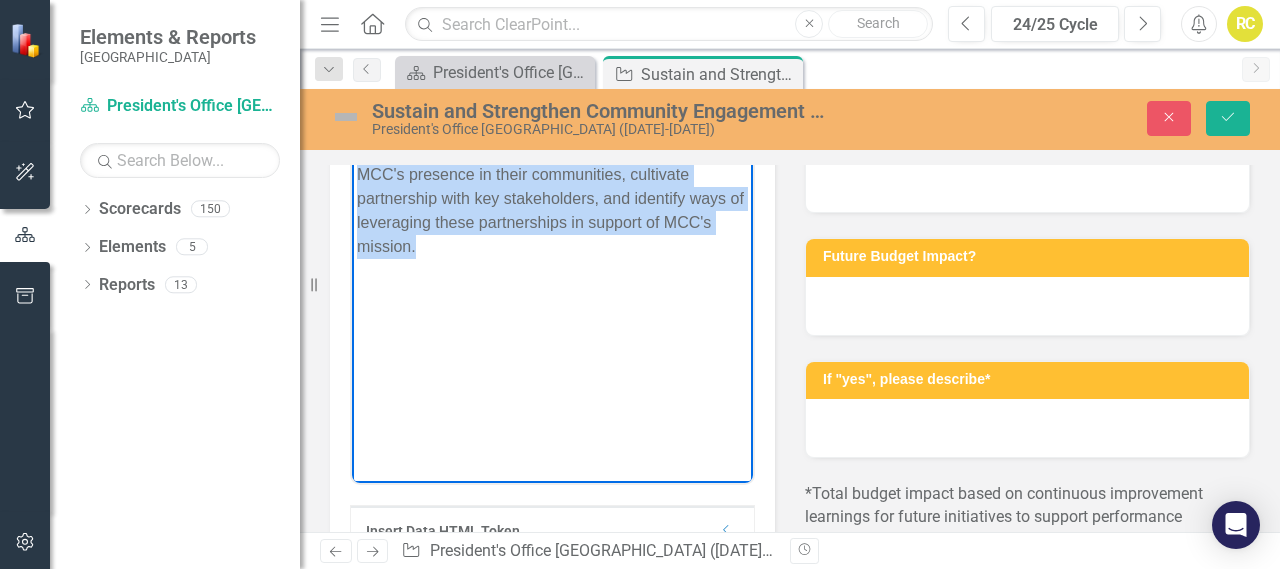 copy on "Ensure that the entire Longview service area feels MCC's presence in their communities, cultivate partnership with key stakeholders, and identify ways of leveraging these partnerships in support of MCC's mission." 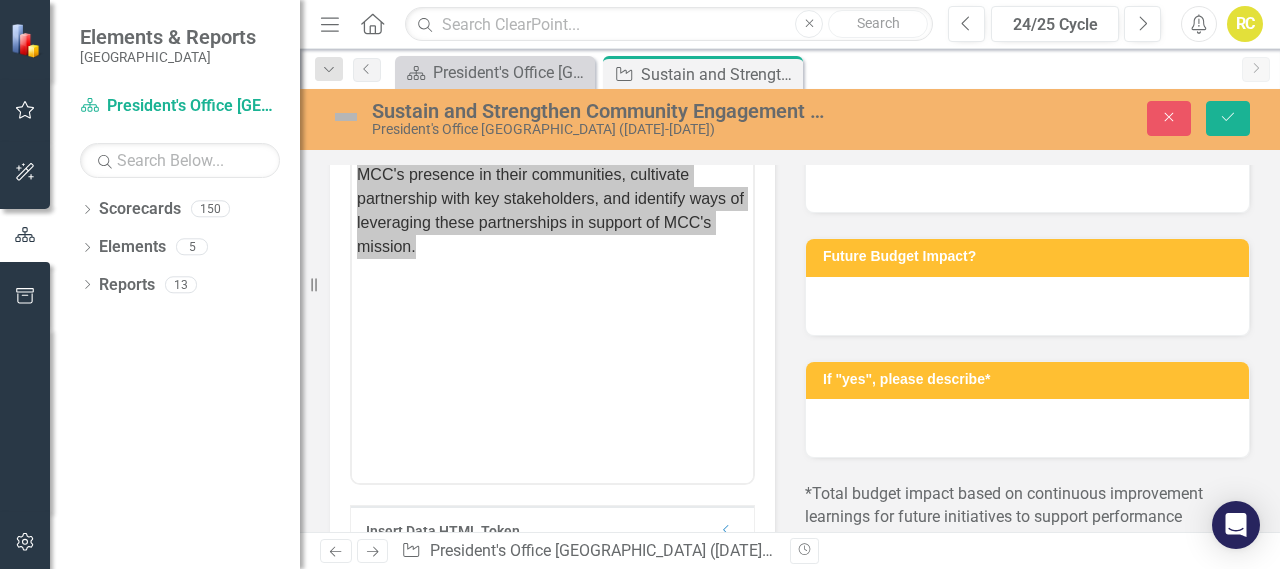 click on "Operational Tactic" at bounding box center [552, 42] 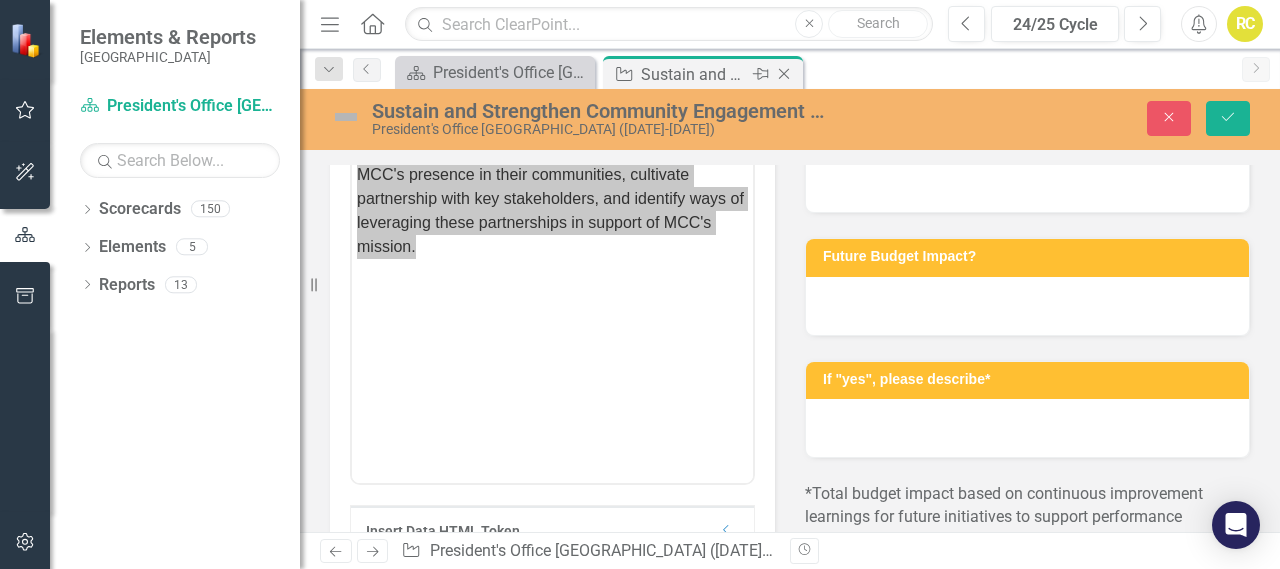 click on "Close" 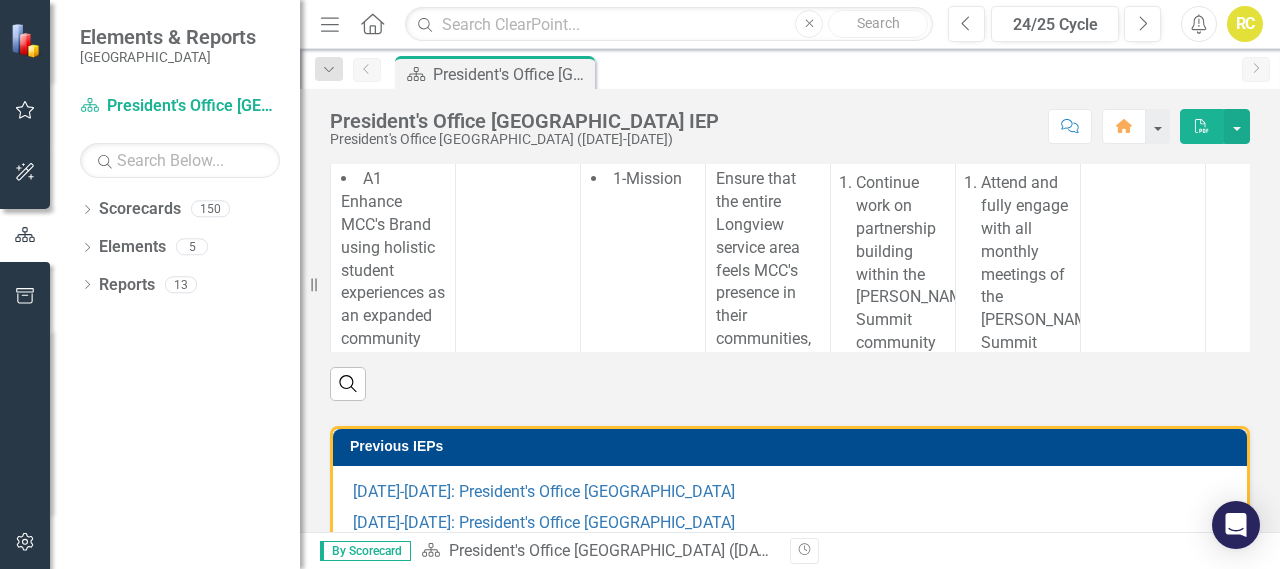 scroll, scrollTop: 492, scrollLeft: 0, axis: vertical 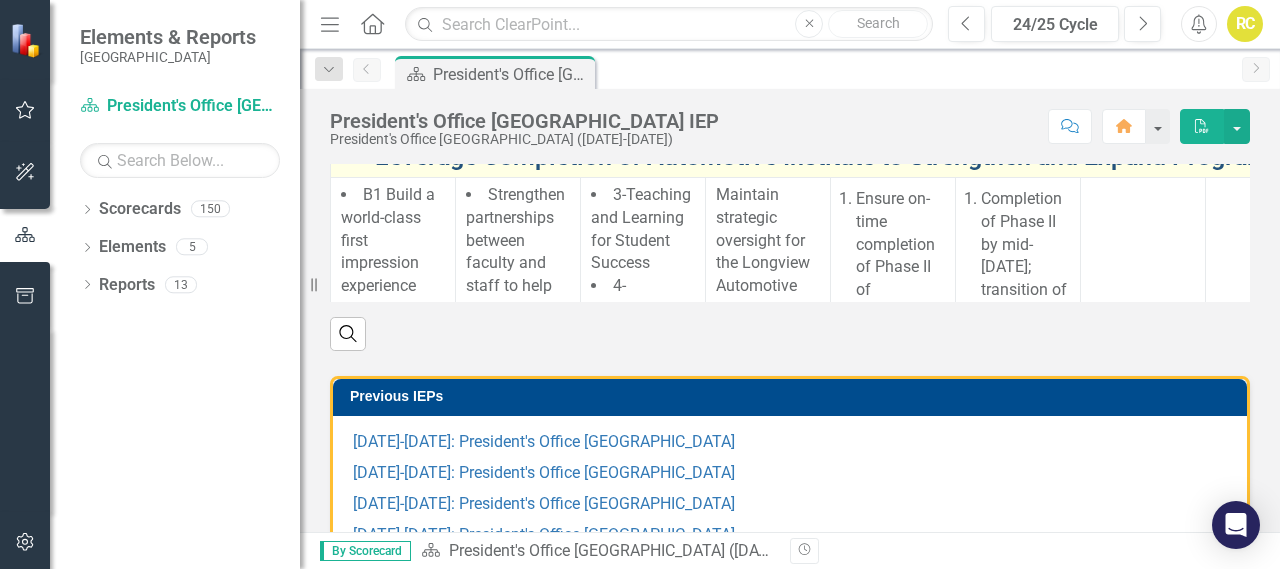 click on "Leverage Completion of Automotive Institute to Strengthen and Expand Programs and Partnerships" at bounding box center [1035, 157] 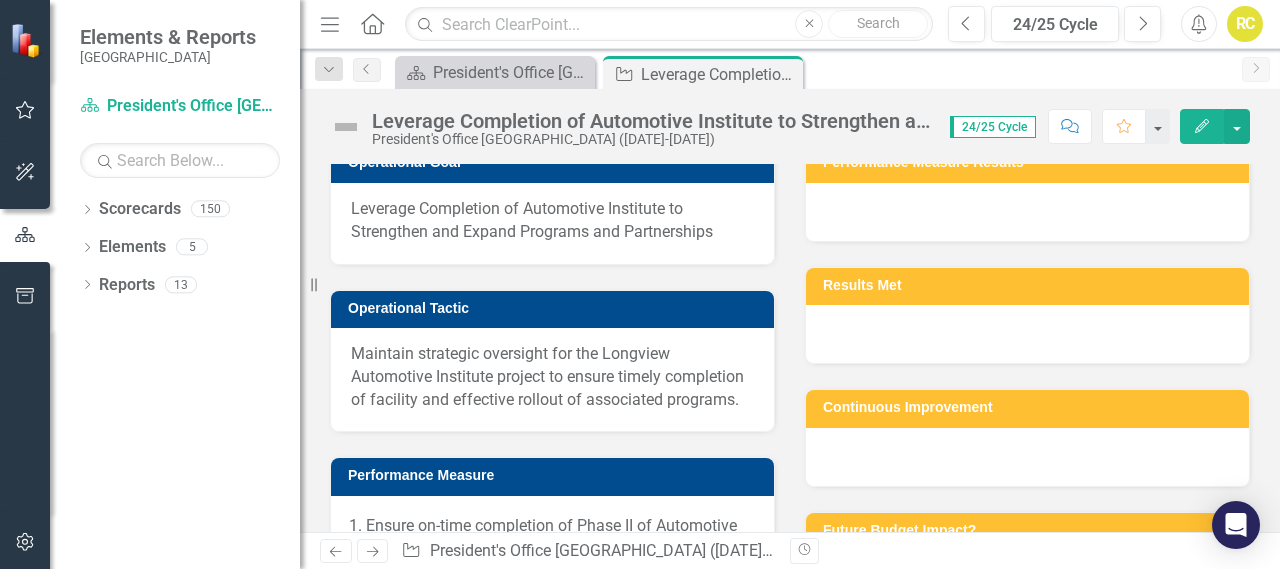 scroll, scrollTop: 404, scrollLeft: 0, axis: vertical 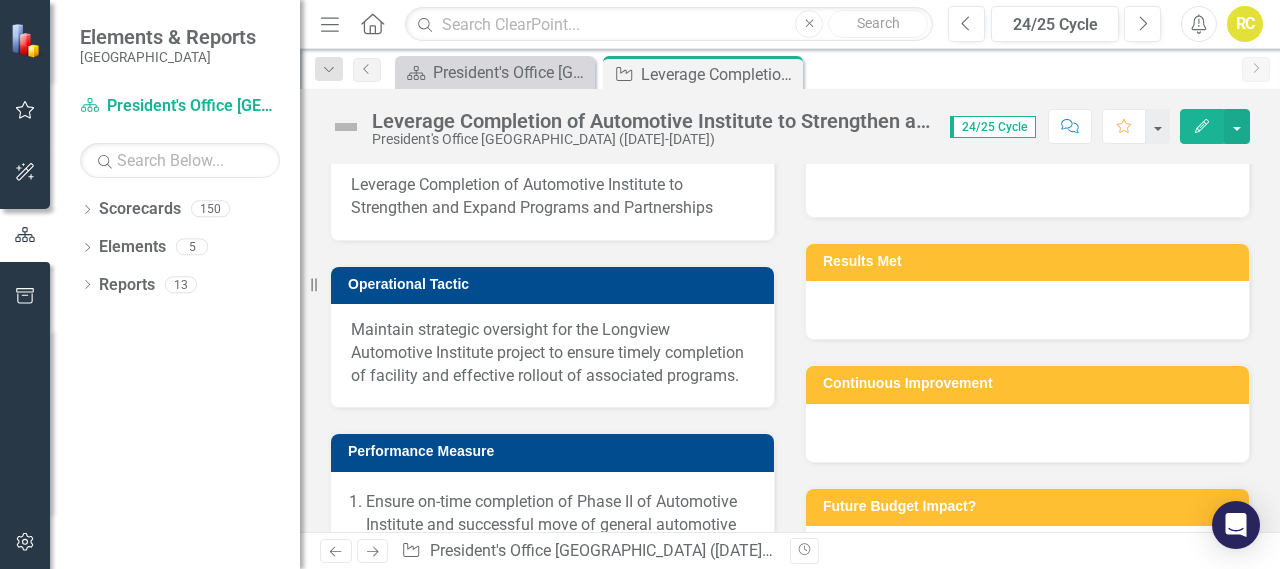 click on "Leverage Completion of Automotive Institute to Strengthen and Expand Programs and Partnerships" at bounding box center [552, 197] 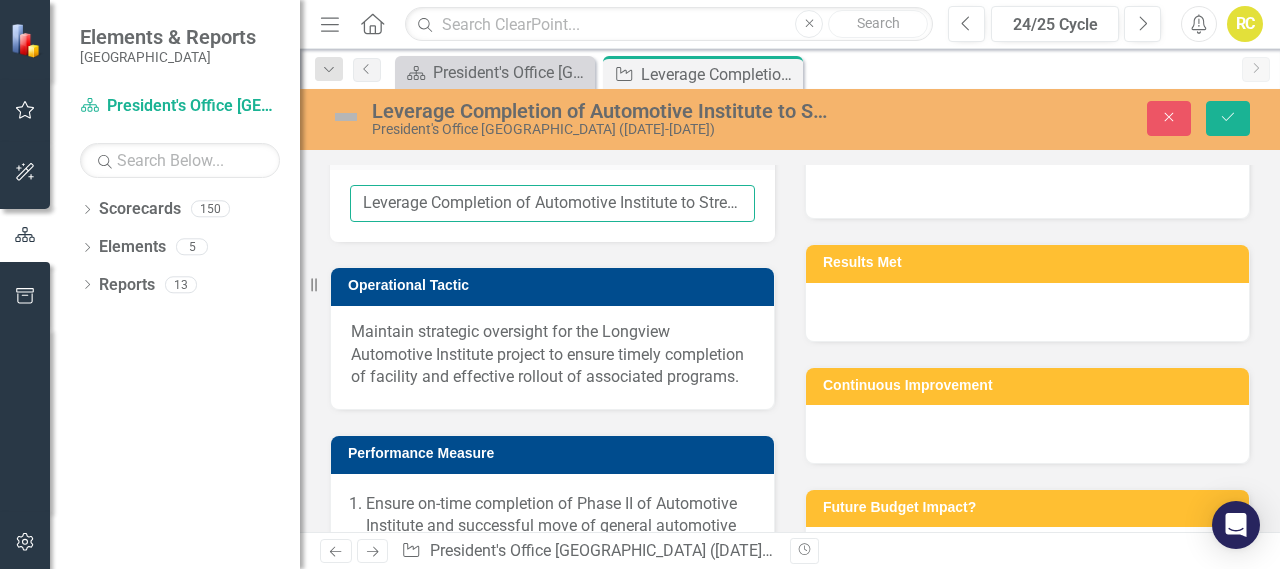scroll, scrollTop: 0, scrollLeft: 330, axis: horizontal 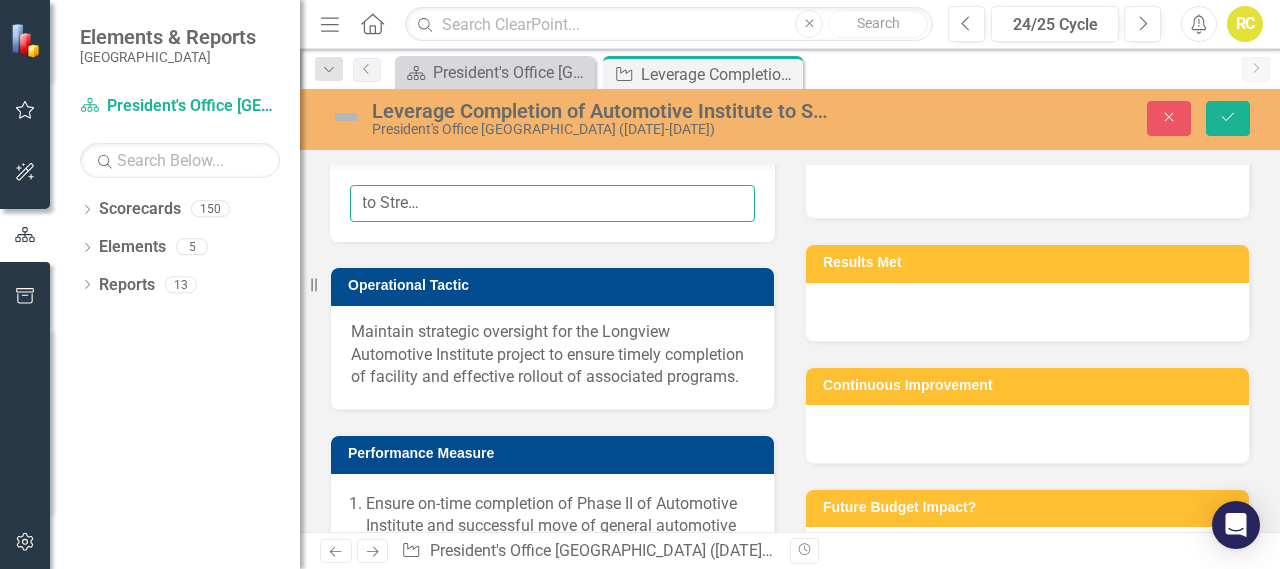 drag, startPoint x: 360, startPoint y: 382, endPoint x: 982, endPoint y: 366, distance: 622.20575 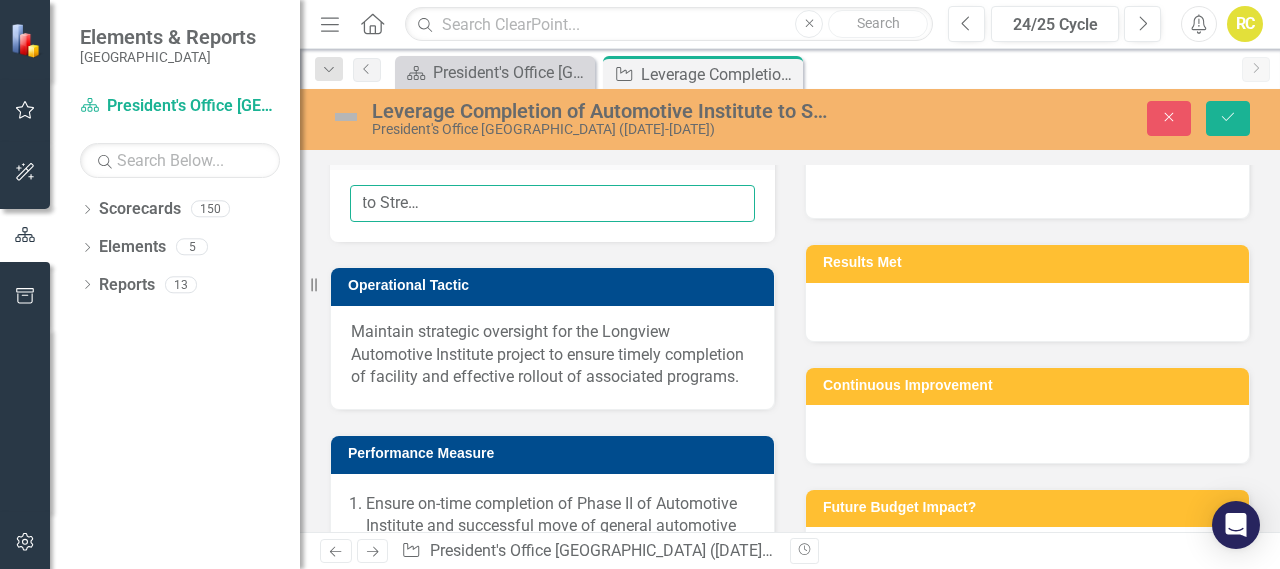 click on "To open the annual IEP cycle, PUMs fill out the blue boxes in June. Operational Goal Leverage Completion of Automotive Institute to Strengthen and Expand Programs and Partnerships Operational Tactic Maintain strategic oversight for the Longview Automotive Institute project to ensure timely completion of facility and effective rollout of associated programs.    Performance Measure
Ensure on-time completion of Phase II of Automotive Institute and successful move of general automotive programs into the space effective Fall 2025.
Ensure final completion of Phase III of Automotive Institute by [DATE] and successful launch of diesel program in [DATE].
Work with the Foundation Office and the Vice Chancellor of College and Community Relations to pursue any additional funding opportunities that would assist the project.
Plan a ribbon cutting and host additional public-facing events to showcase the facility and improve community awareness of automotive programs.
Target" at bounding box center [790, 876] 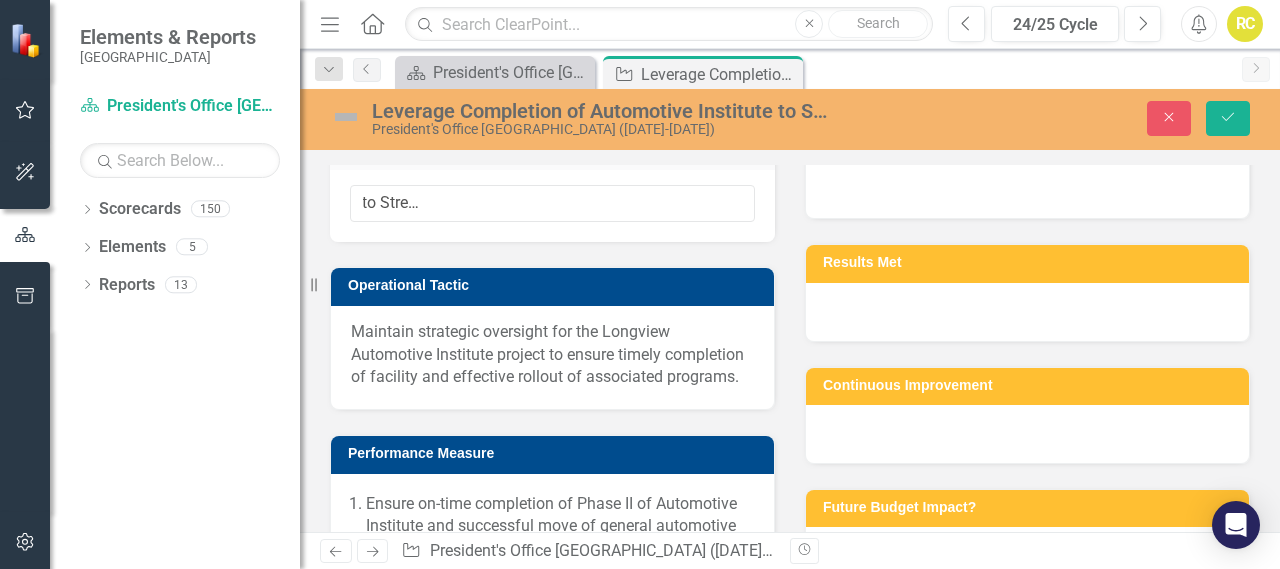 scroll, scrollTop: 0, scrollLeft: 0, axis: both 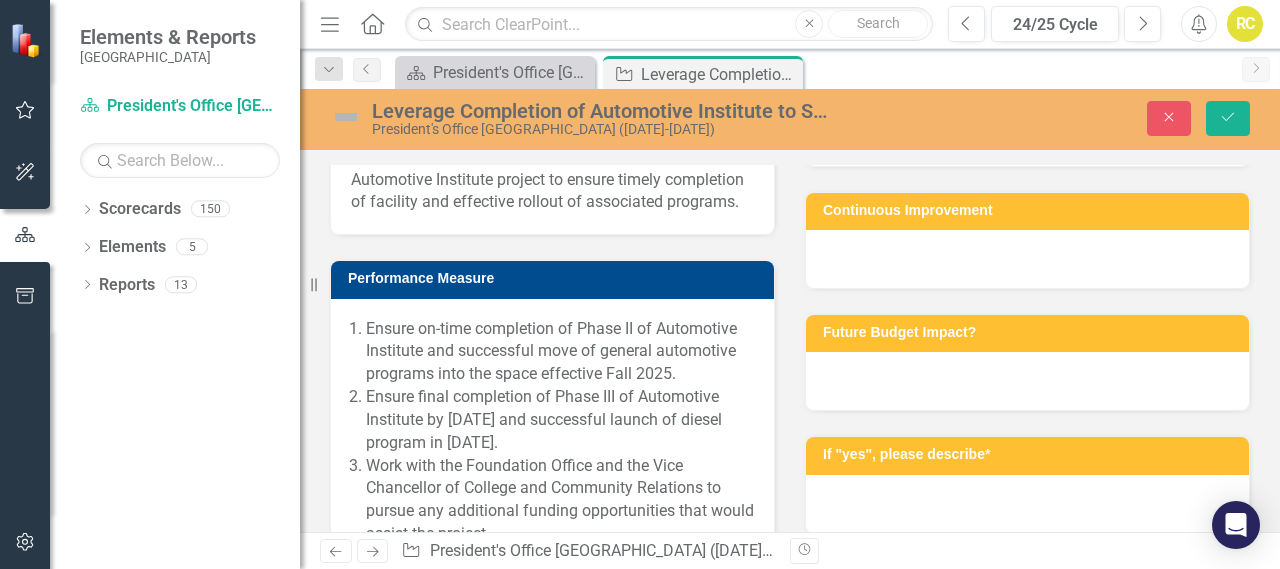 click on "Maintain strategic oversight for the Longview Automotive Institute project to ensure timely completion of facility and effective rollout of associated programs." at bounding box center [552, 180] 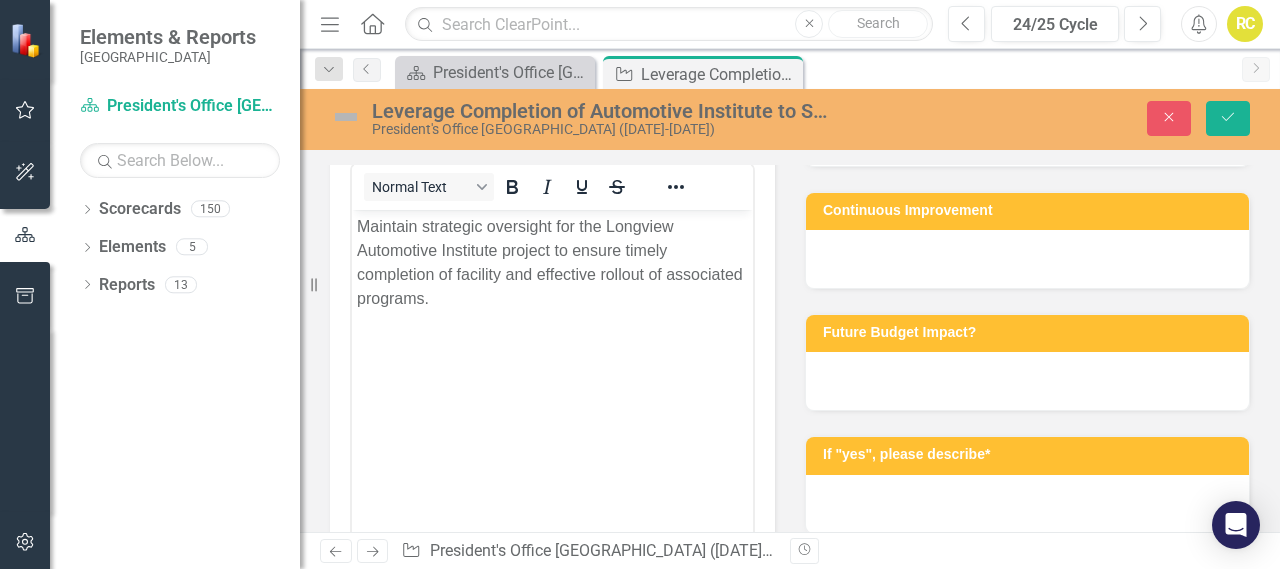 scroll, scrollTop: 0, scrollLeft: 0, axis: both 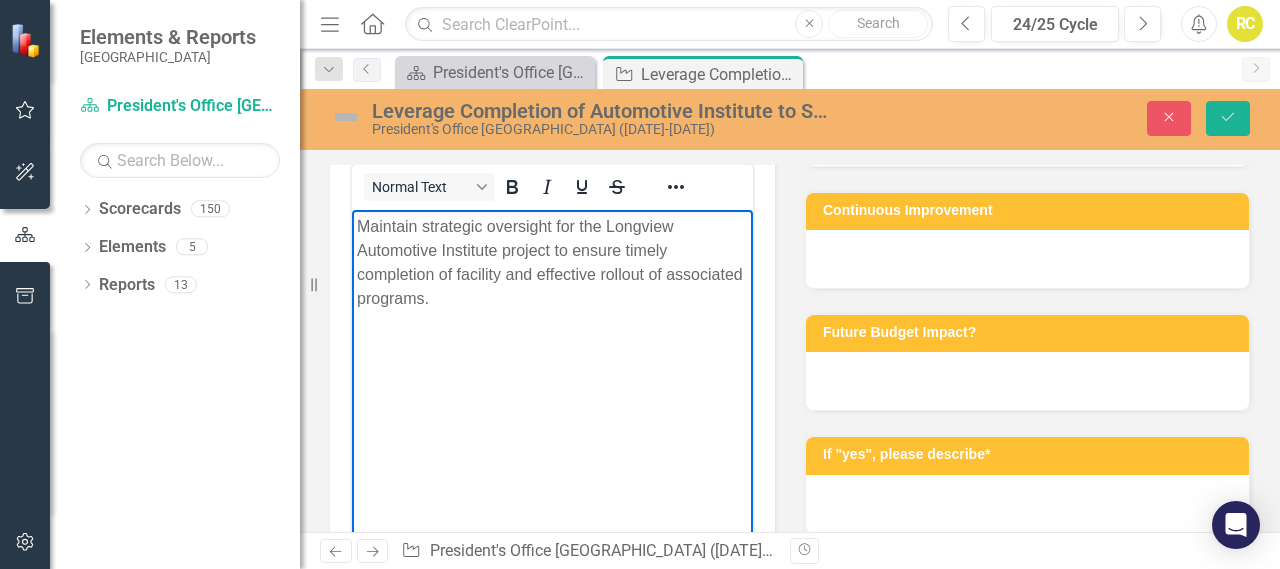 drag, startPoint x: 524, startPoint y: 305, endPoint x: 356, endPoint y: 226, distance: 185.64752 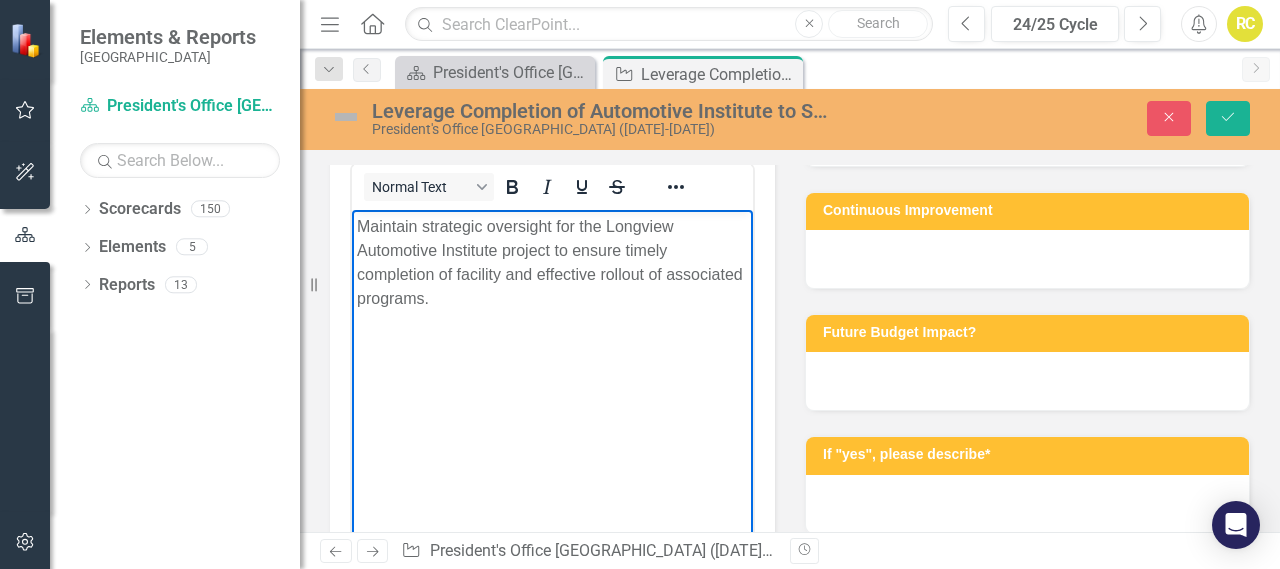 copy on "Maintain strategic oversight for the Longview Automotive Institute project to ensure timely completion of facility and effective rollout of associated programs." 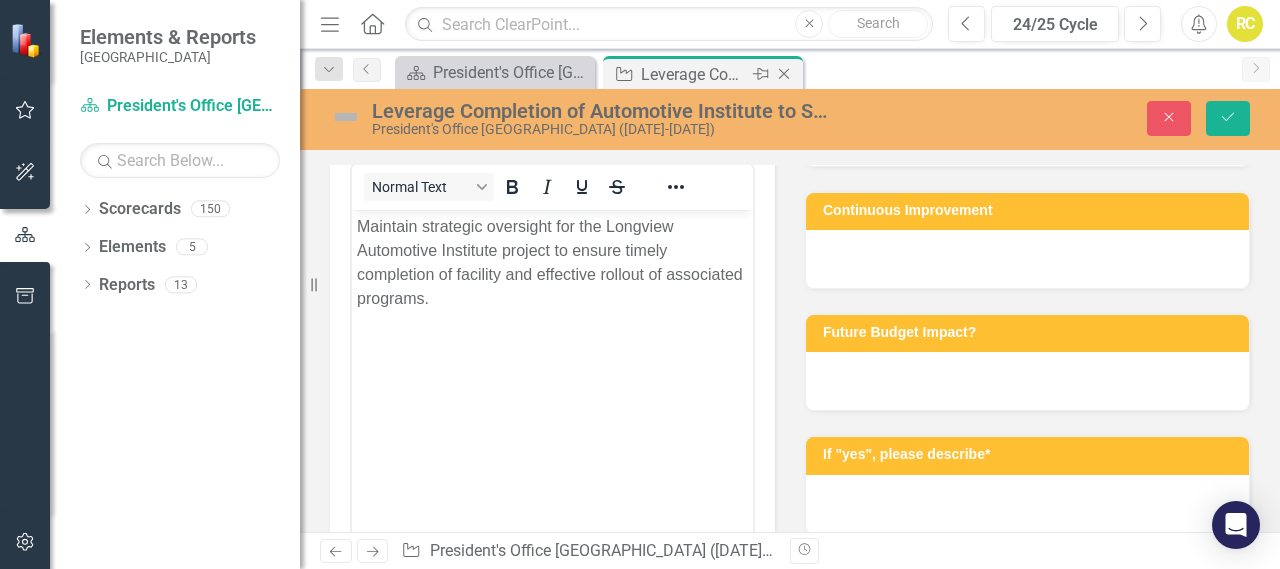 click on "Close" 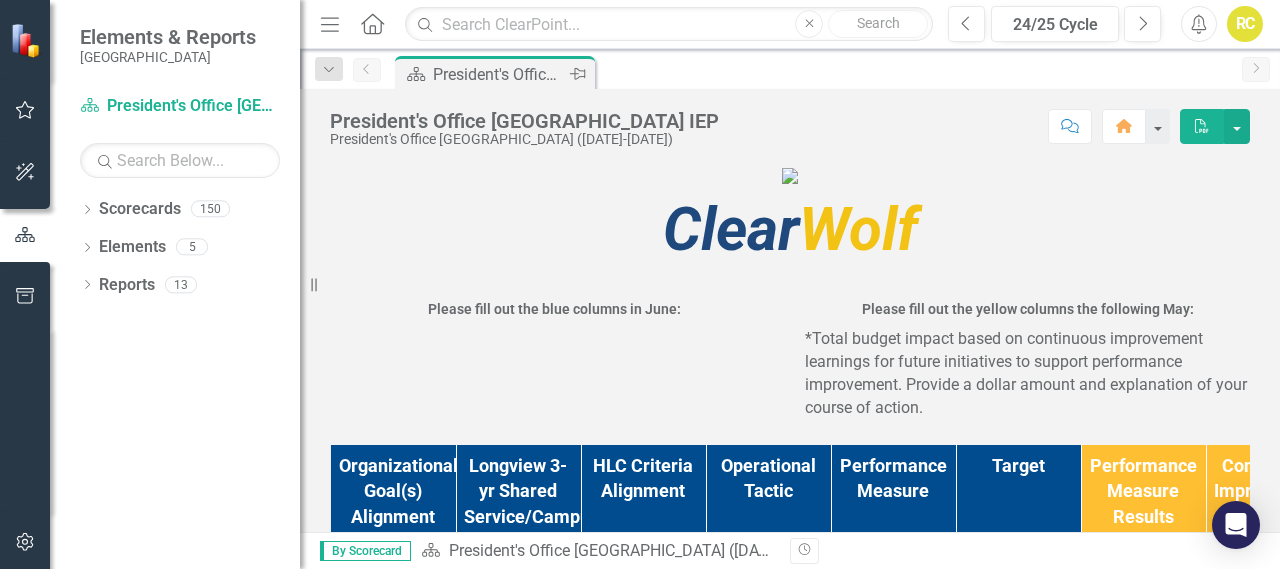 click on "President's Office [GEOGRAPHIC_DATA] IEP" at bounding box center (499, 74) 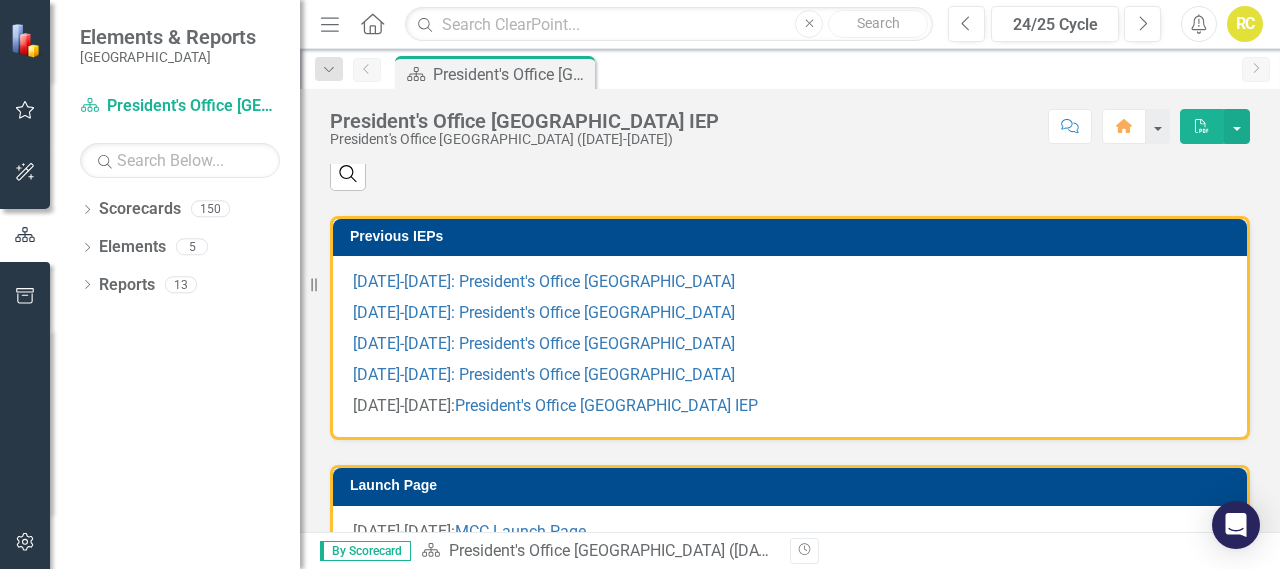 scroll, scrollTop: 436, scrollLeft: 0, axis: vertical 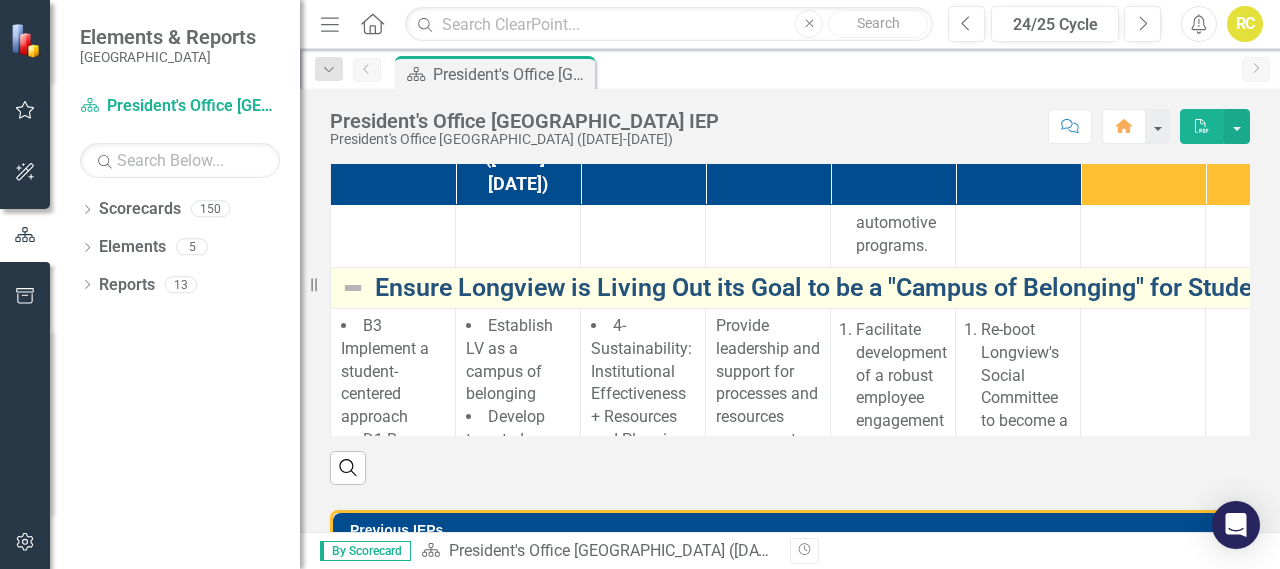 click on "Ensure Longview is Living Out its Goal to be a "Campus of Belonging" for Students and Employees" at bounding box center [1035, 288] 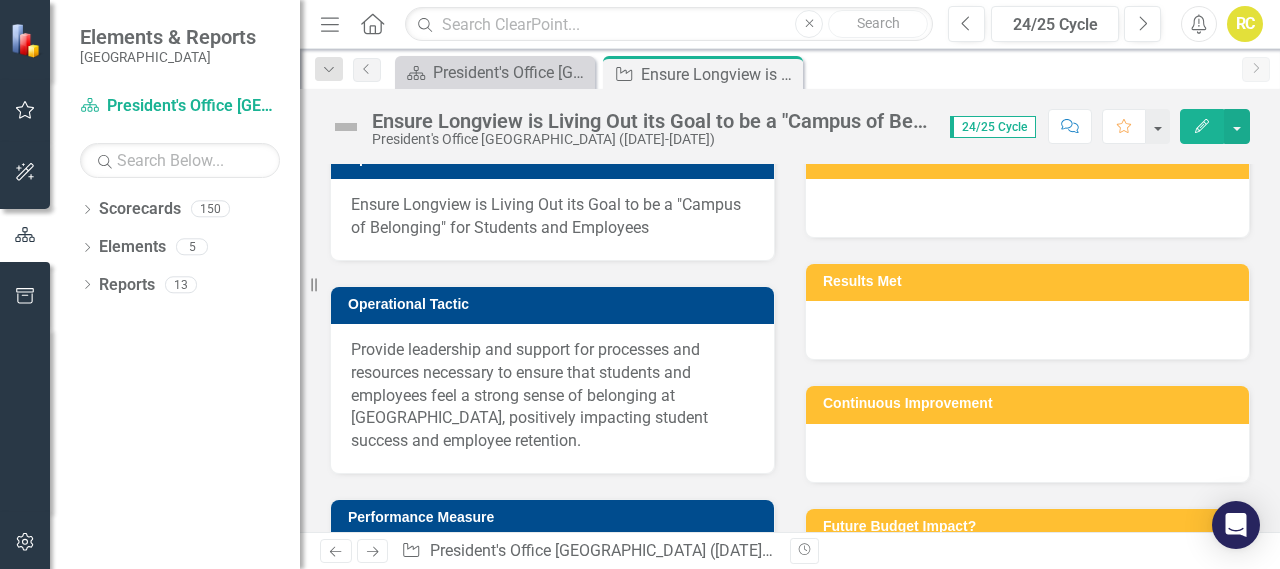 scroll, scrollTop: 412, scrollLeft: 0, axis: vertical 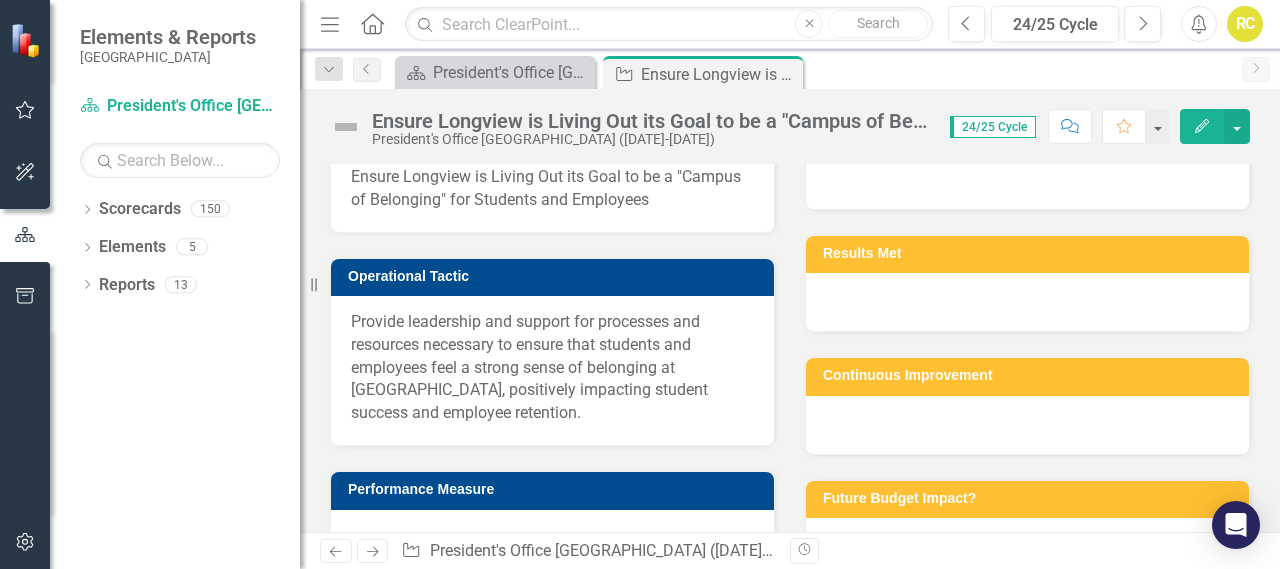 click on "Ensure Longview is Living Out its Goal to be a "Campus of Belonging" for Students and Employees" at bounding box center (552, 189) 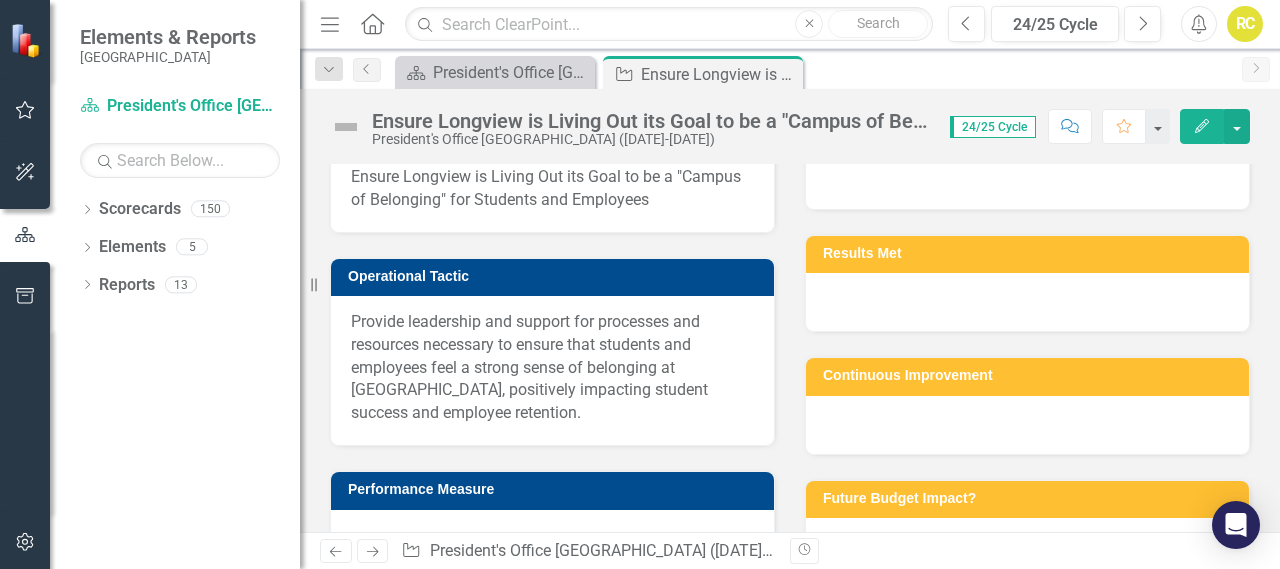 click on "Ensure Longview is Living Out its Goal to be a "Campus of Belonging" for Students and Employees" at bounding box center [552, 189] 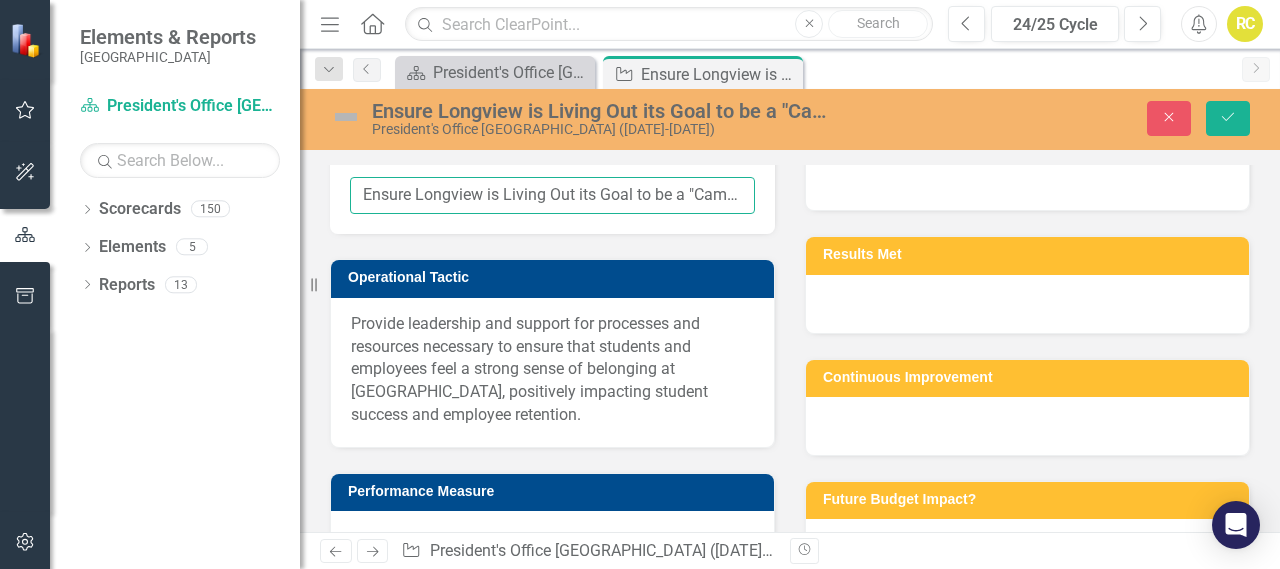scroll, scrollTop: 0, scrollLeft: 320, axis: horizontal 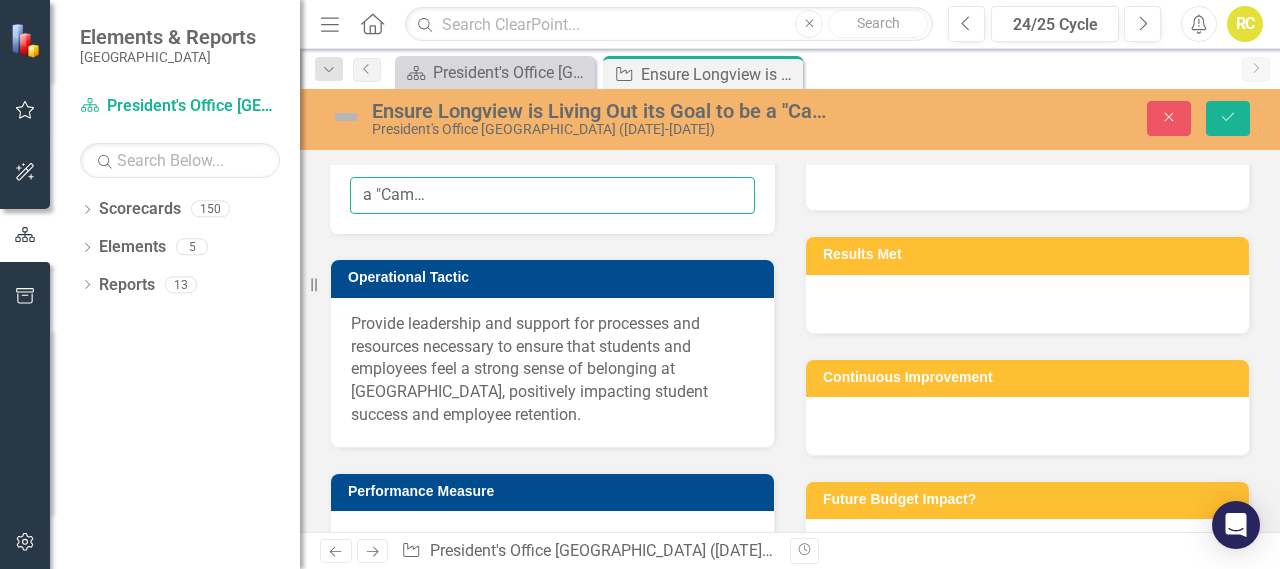 drag, startPoint x: 361, startPoint y: 372, endPoint x: 974, endPoint y: 385, distance: 613.1378 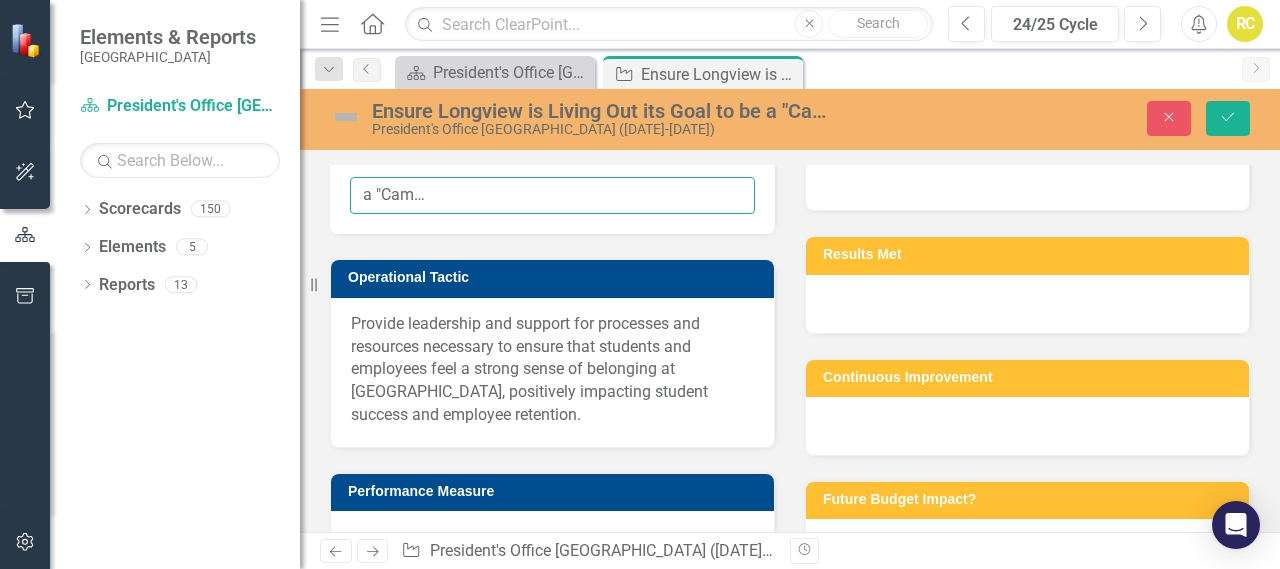 click on "To open the annual IEP cycle, PUMs fill out the blue boxes in June. Operational Goal Ensure Longview is Living Out its Goal to be a "Campus of Belonging" for Students and Employees Operational Tactic Provide leadership and support for processes and resources necessary to ensure that students and employees feel a strong sense of belonging at [GEOGRAPHIC_DATA], positively impacting student success and employee retention. Performance Measure
Facilitate development of a robust employee engagement program at [GEOGRAPHIC_DATA] focused on both new and continuing faculty, staff, and administrators; ensure proper resources and structures are in place to support and sustain the program.
Develop, in collaboration with Student Engagement and Campus Life and Leadership area, opportunities for more direct engagement between Longview students and campus administration.
Coordinate work to strategically incorporate Athletics into campus engagement and retention efforts, leveraging in particular to transition of soccer to [GEOGRAPHIC_DATA]." at bounding box center (790, 856) 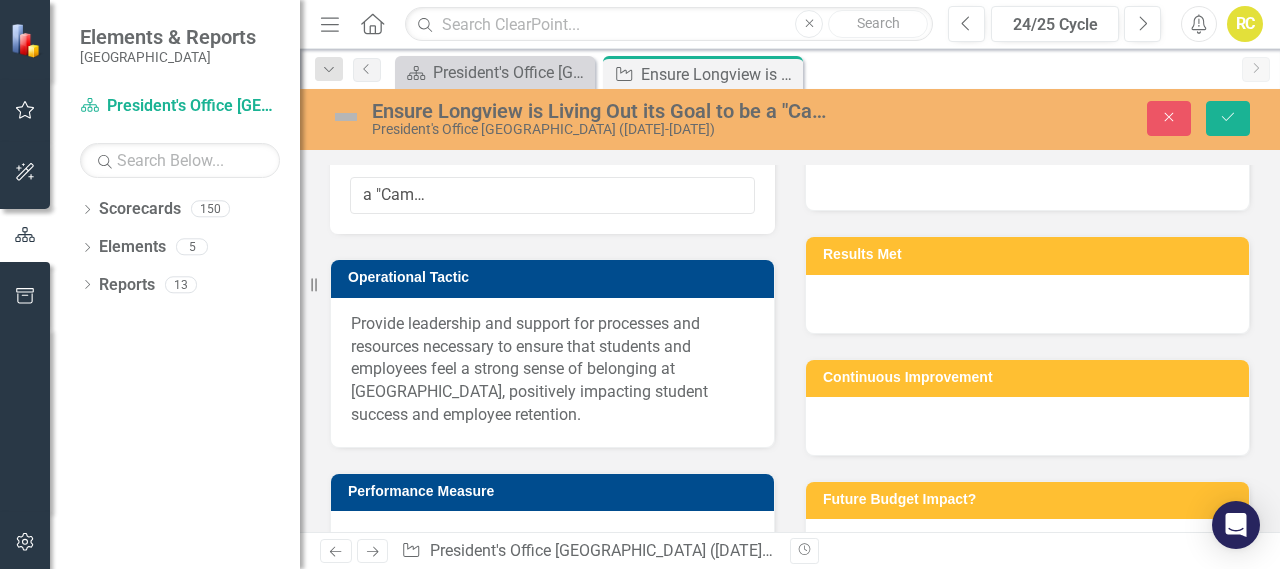 scroll, scrollTop: 0, scrollLeft: 0, axis: both 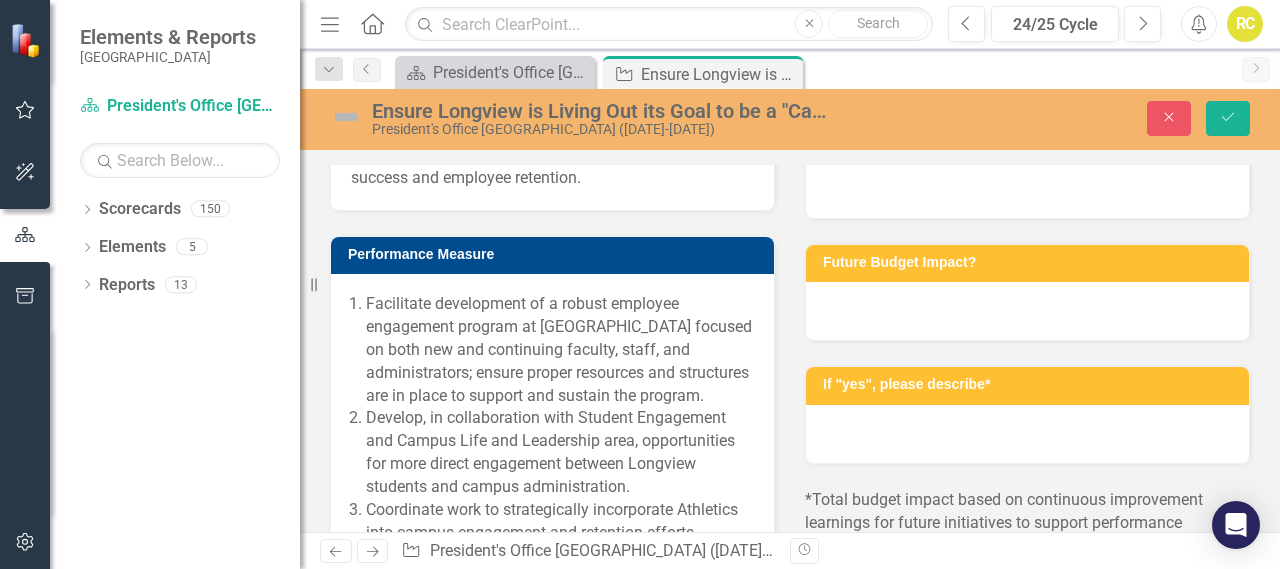 click on "Provide leadership and support for processes and resources necessary to ensure that students and employees feel a strong sense of belonging at [GEOGRAPHIC_DATA], positively impacting student success and employee retention." at bounding box center (552, 133) 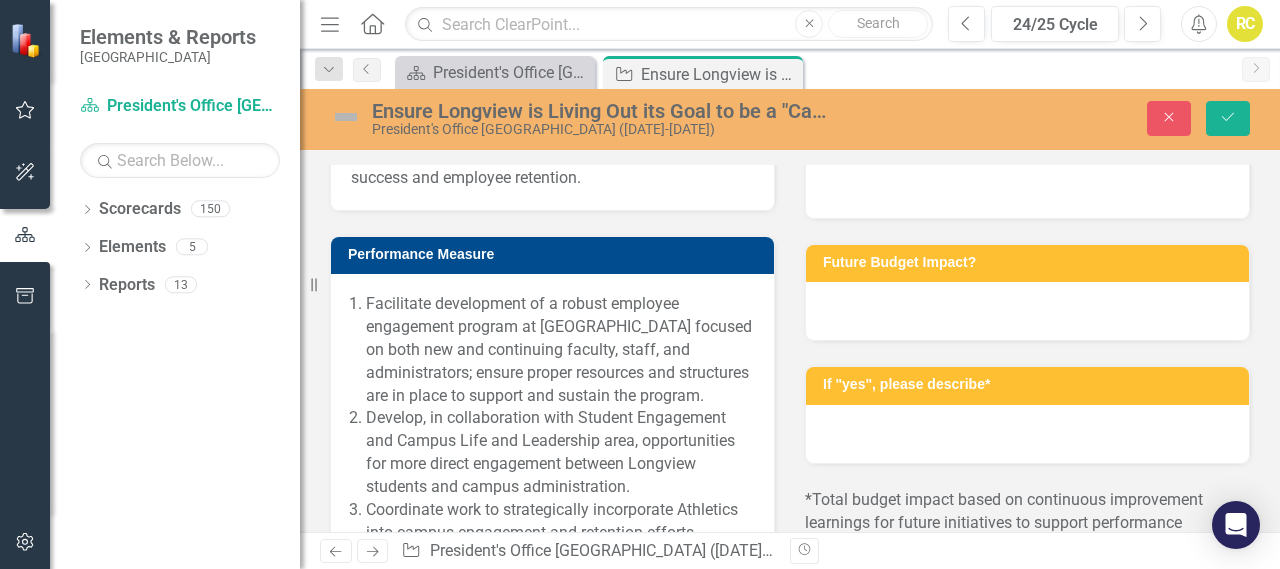 click on "Provide leadership and support for processes and resources necessary to ensure that students and employees feel a strong sense of belonging at [GEOGRAPHIC_DATA], positively impacting student success and employee retention." at bounding box center [552, 133] 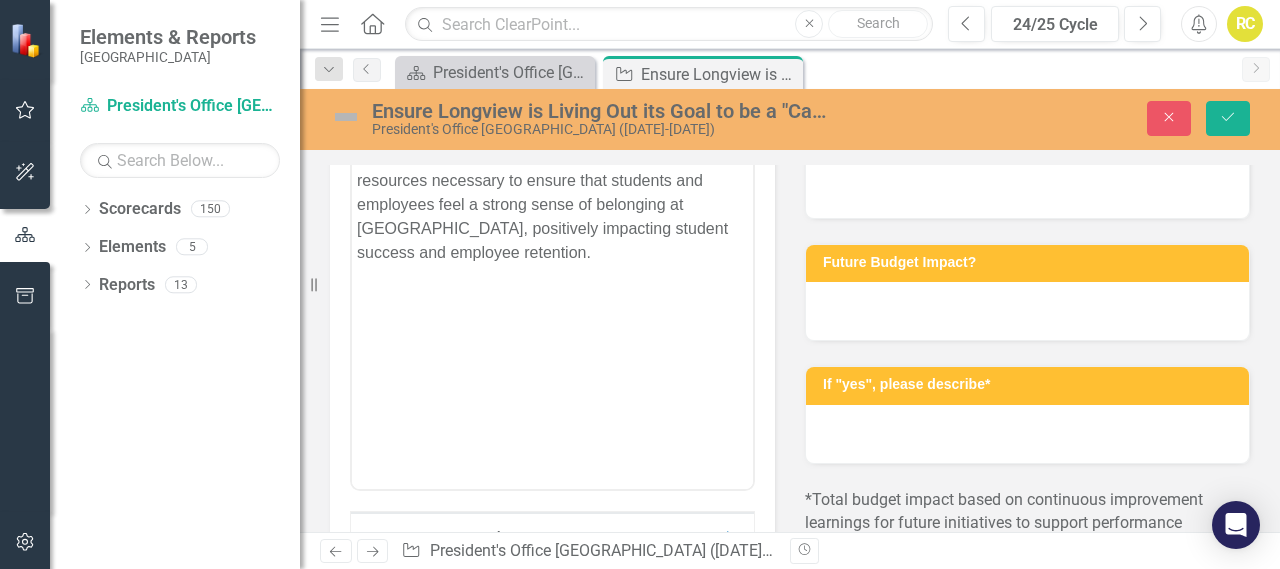 scroll, scrollTop: 0, scrollLeft: 0, axis: both 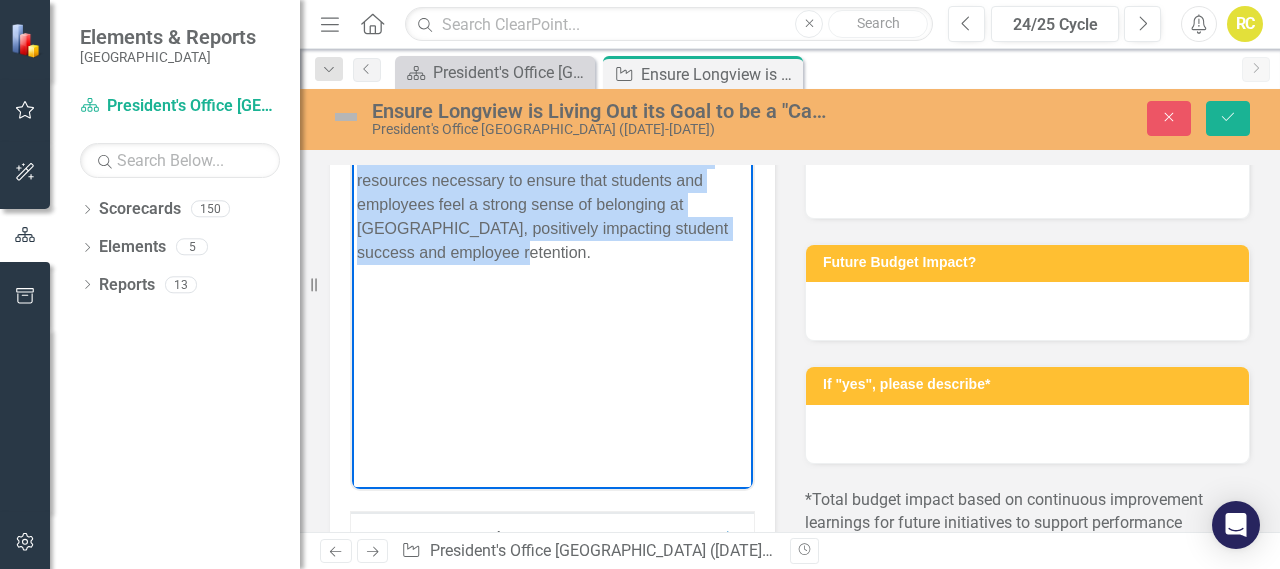 drag, startPoint x: 502, startPoint y: 256, endPoint x: 354, endPoint y: 162, distance: 175.32826 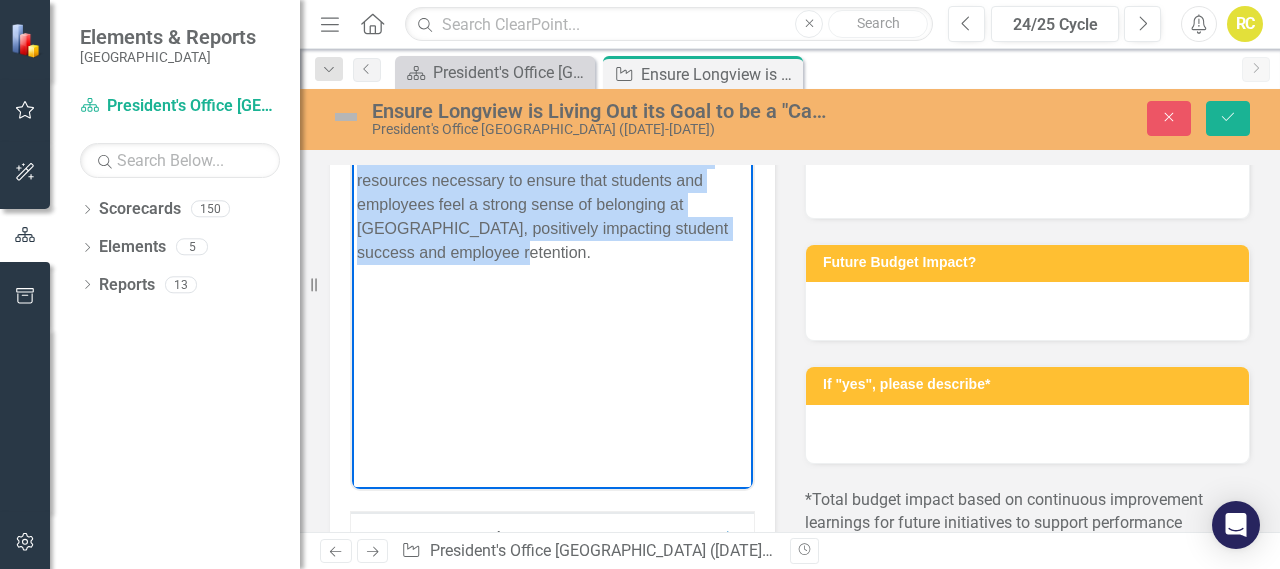 copy on "Provide leadership and support for processes and resources necessary to ensure that students and employees feel a strong sense of belonging at [GEOGRAPHIC_DATA], positively impacting student success and employee retention." 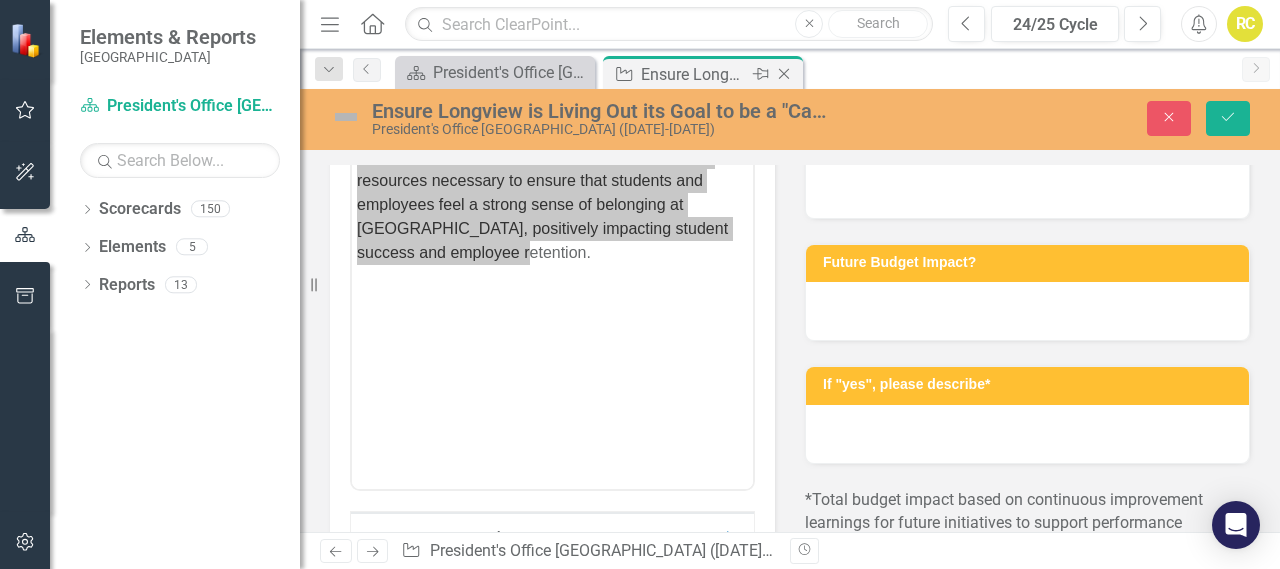 click on "Close" 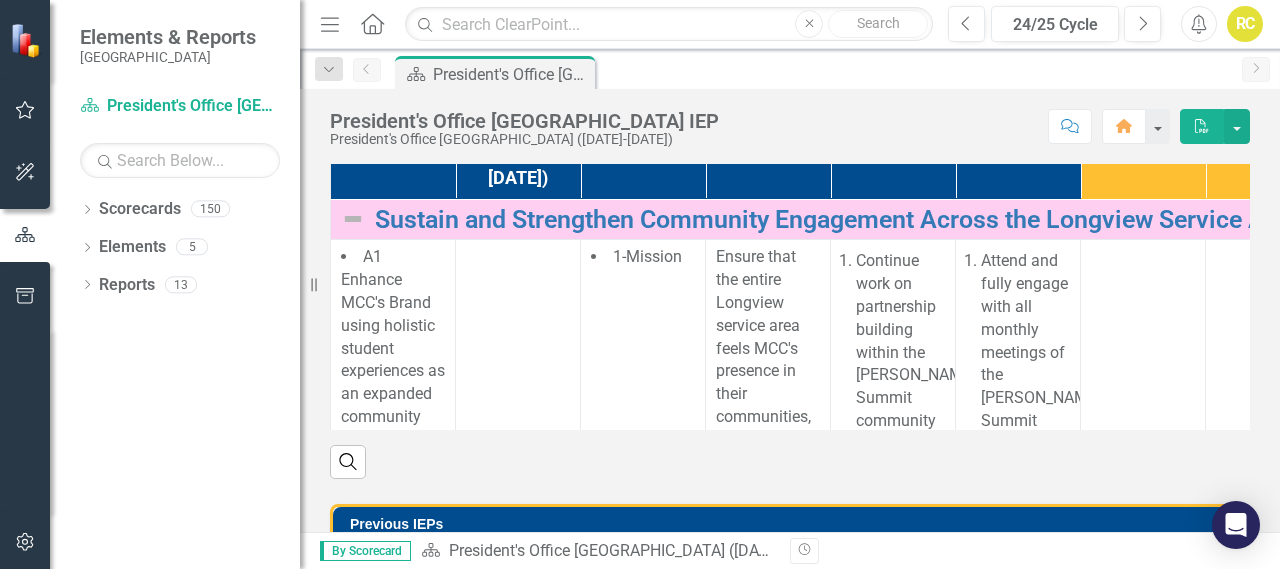 scroll, scrollTop: 426, scrollLeft: 0, axis: vertical 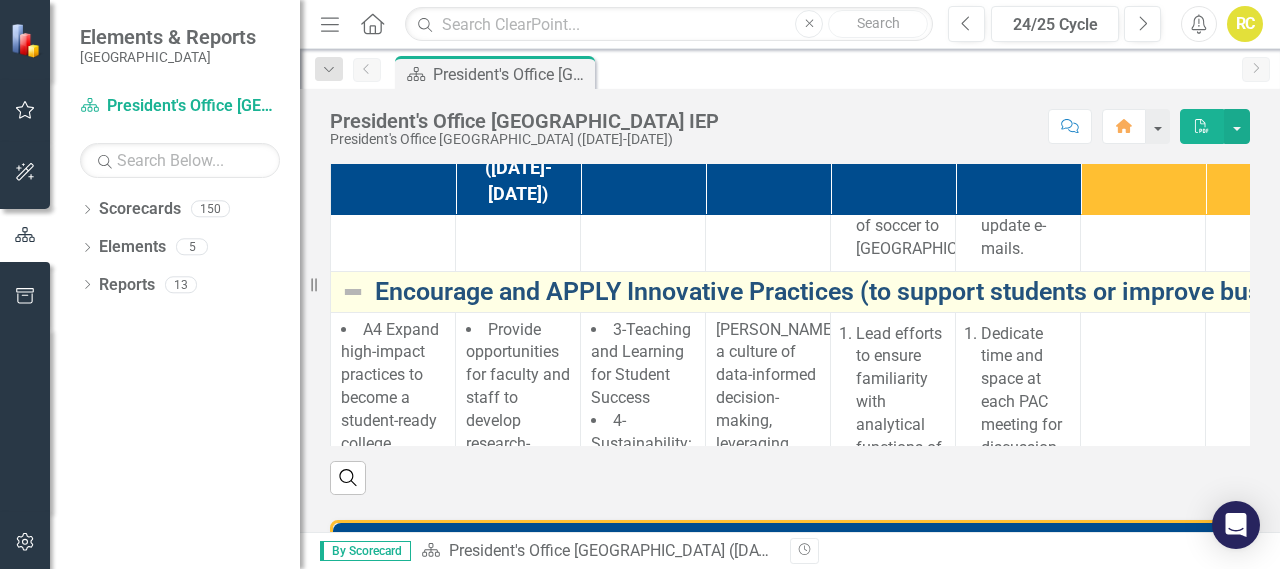 click on "Encourage and APPLY Innovative Practices (to support students or improve business practices)" at bounding box center (1035, 292) 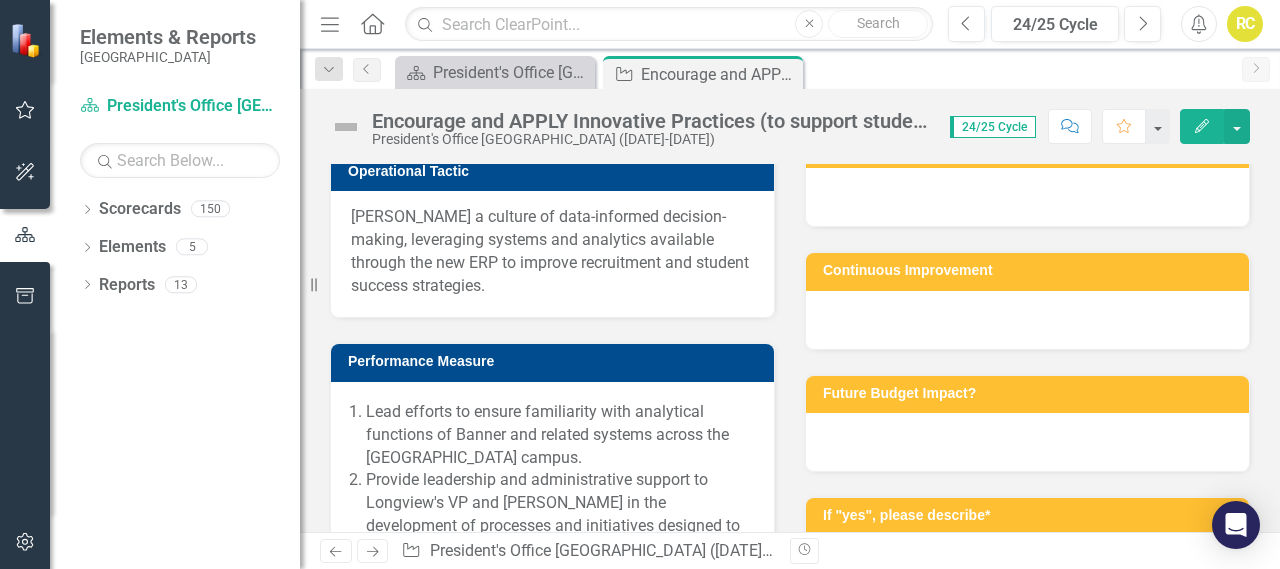 scroll, scrollTop: 490, scrollLeft: 0, axis: vertical 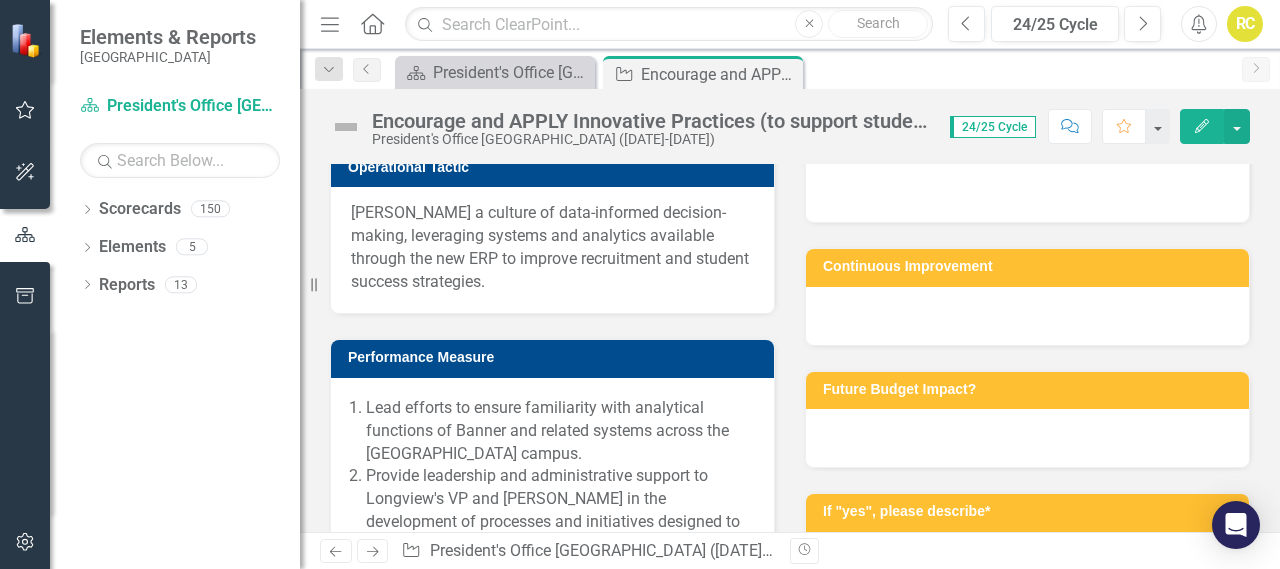 click on "Encourage and APPLY Innovative Practices (to support students or improve business practices)" at bounding box center [552, 80] 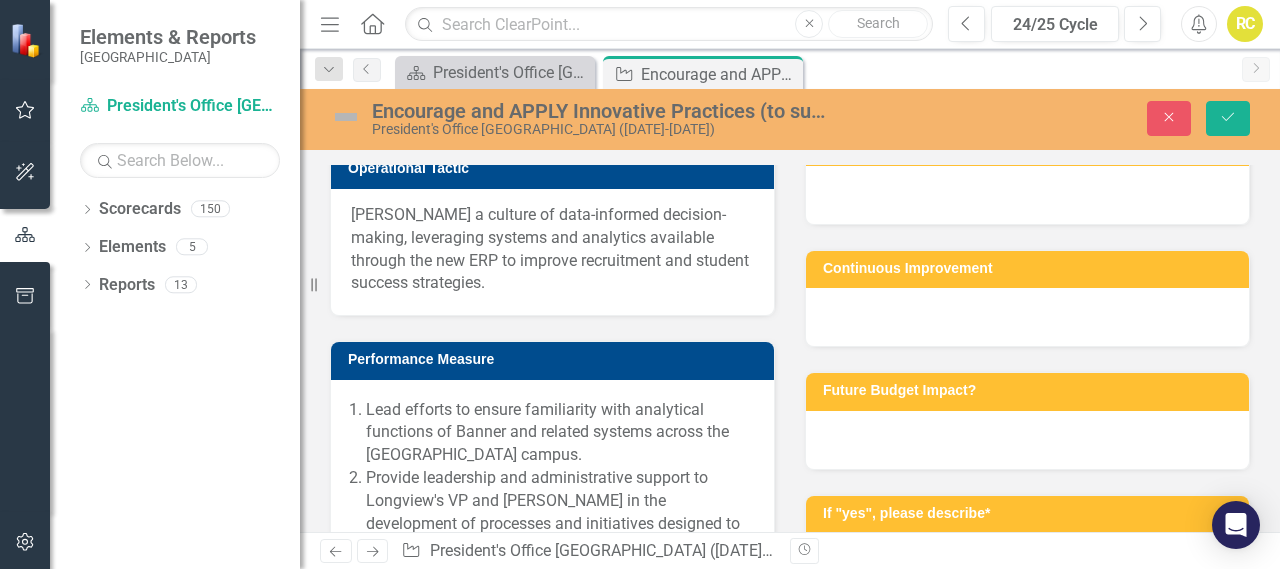 scroll, scrollTop: 0, scrollLeft: 302, axis: horizontal 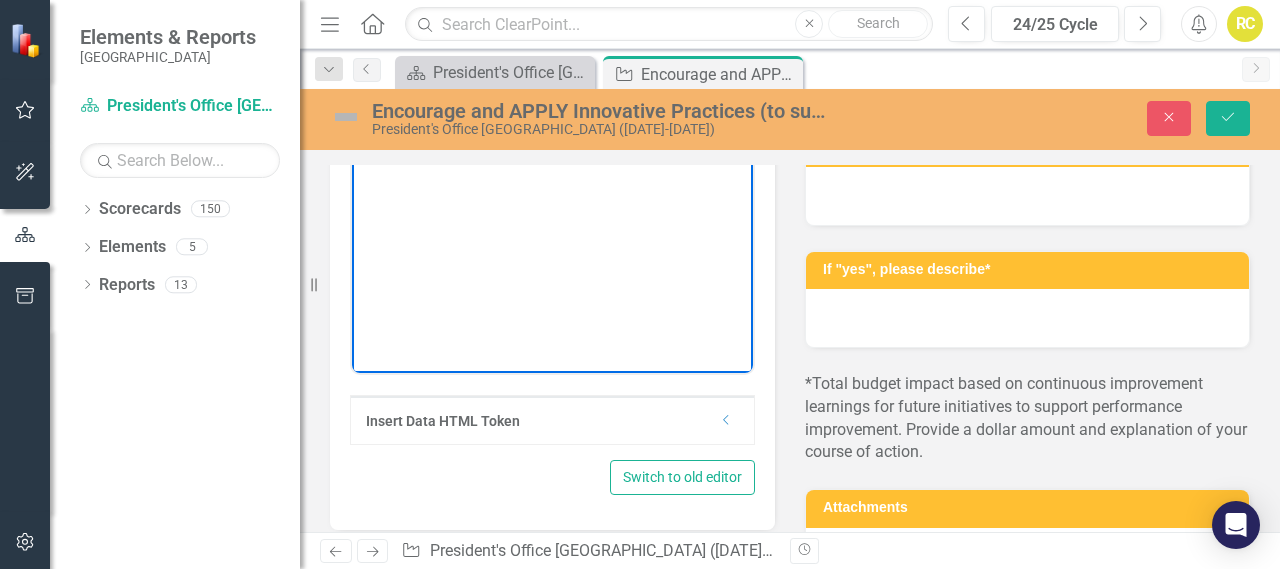 drag, startPoint x: 356, startPoint y: 39, endPoint x: 623, endPoint y: 155, distance: 291.10995 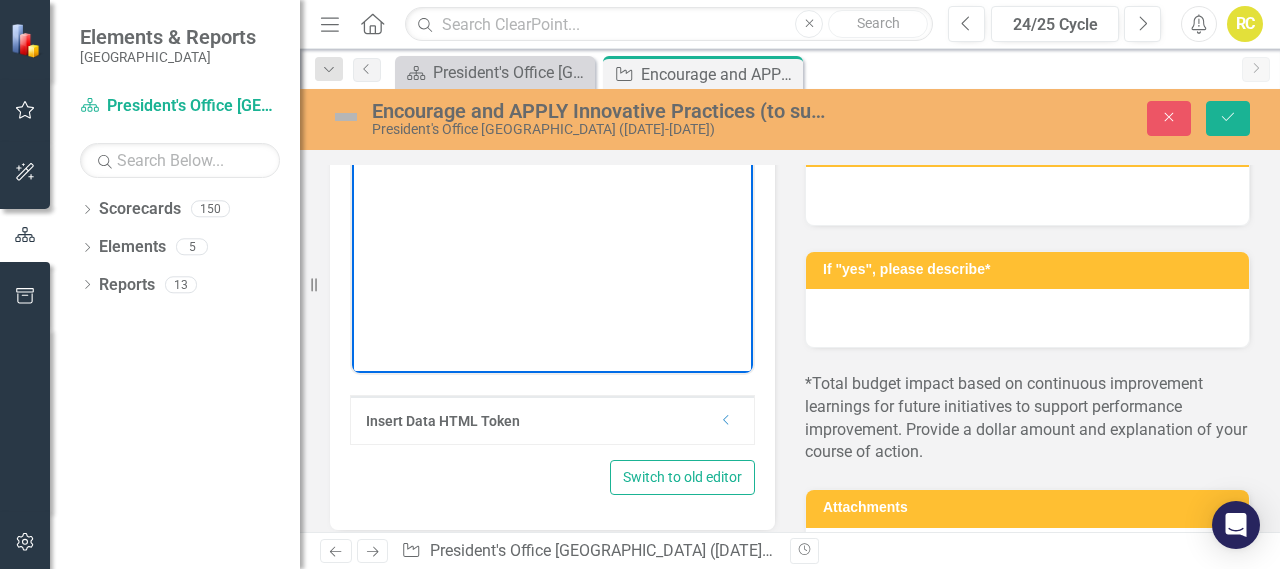 click on "[PERSON_NAME] a culture of data-informed decision-making, leveraging systems and analytics available through the new ERP to improve recruitment and student success strategies." at bounding box center (552, 174) 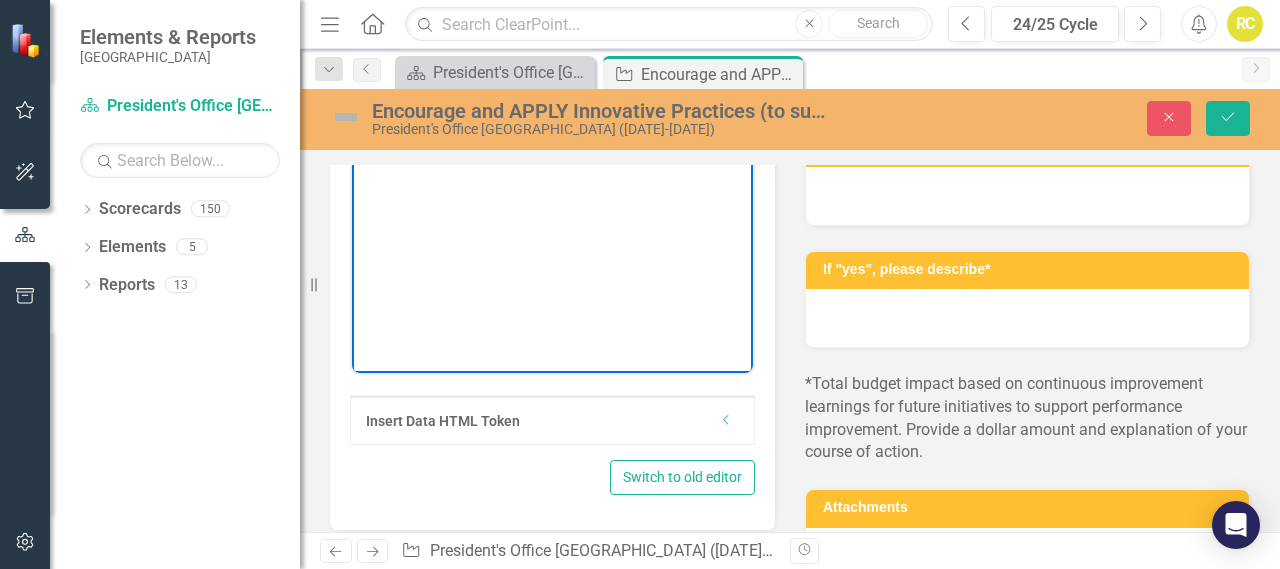 copy on "[PERSON_NAME] a culture of data-informed decision-making, leveraging systems and analytics available through the new ERP to improve recruitment and student success strategies." 